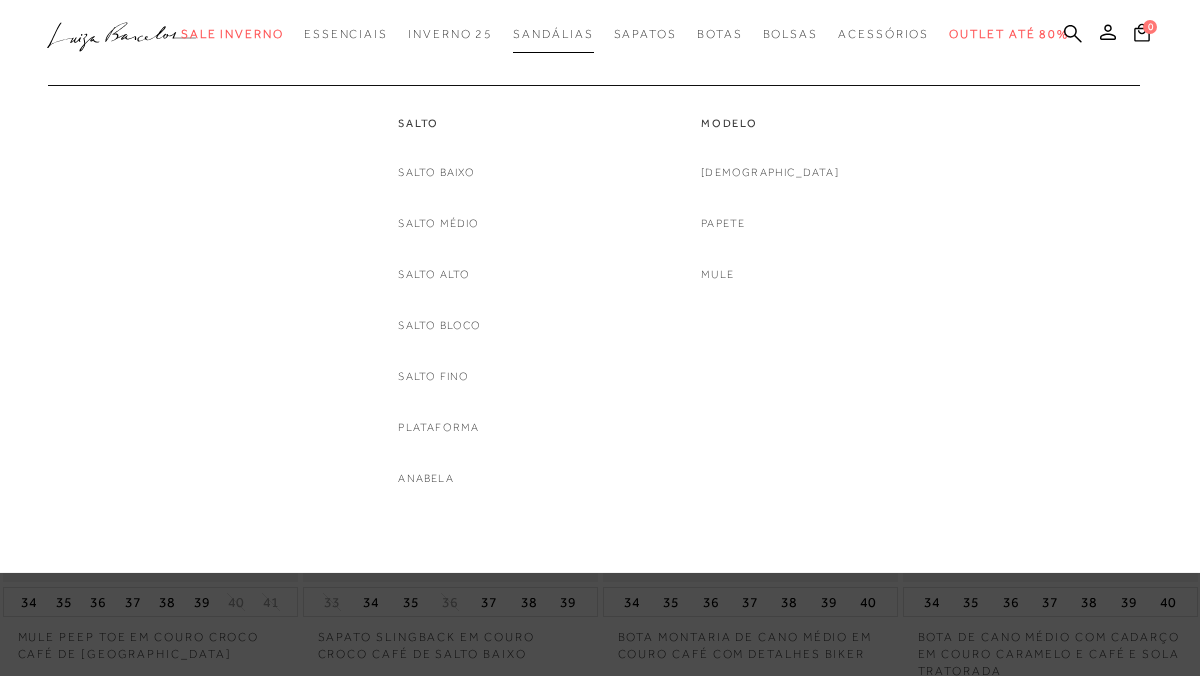 scroll, scrollTop: 0, scrollLeft: 0, axis: both 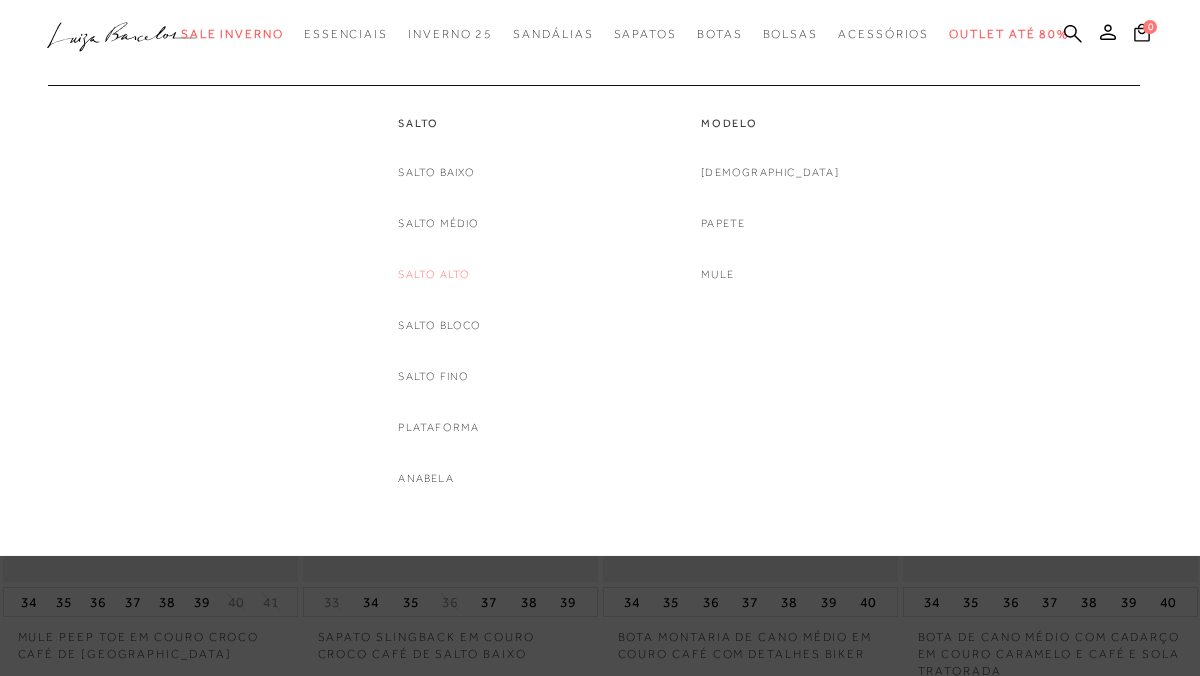 click on "Salto Alto" at bounding box center (434, 274) 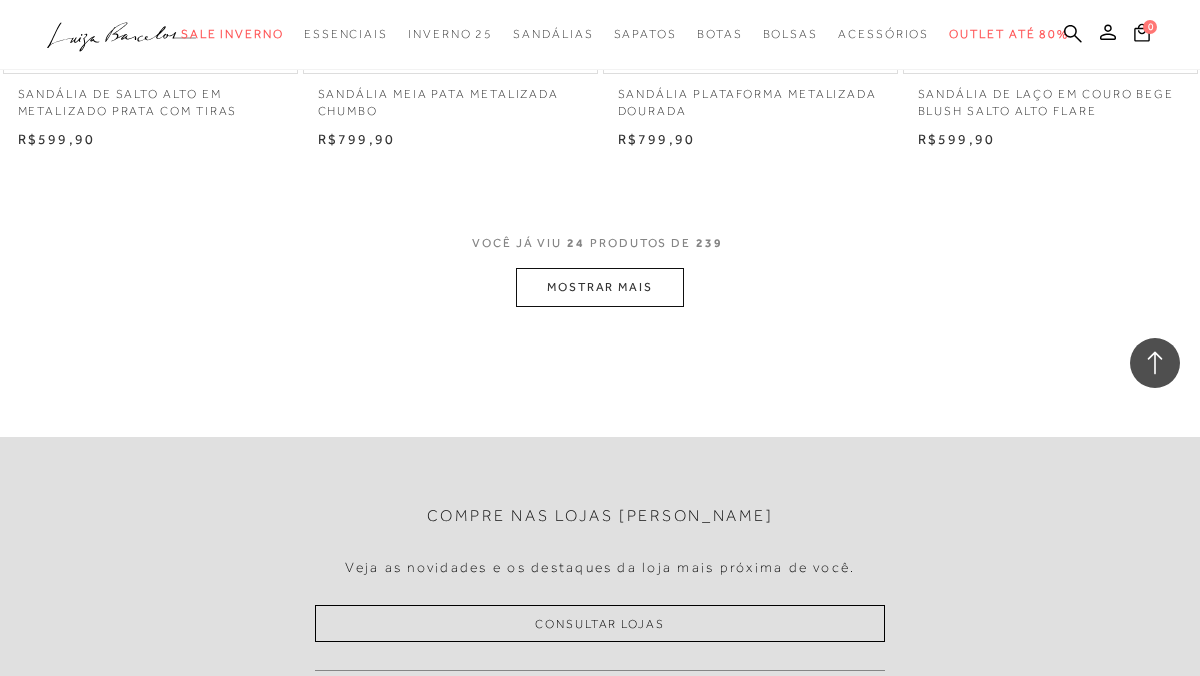 scroll, scrollTop: 3408, scrollLeft: 0, axis: vertical 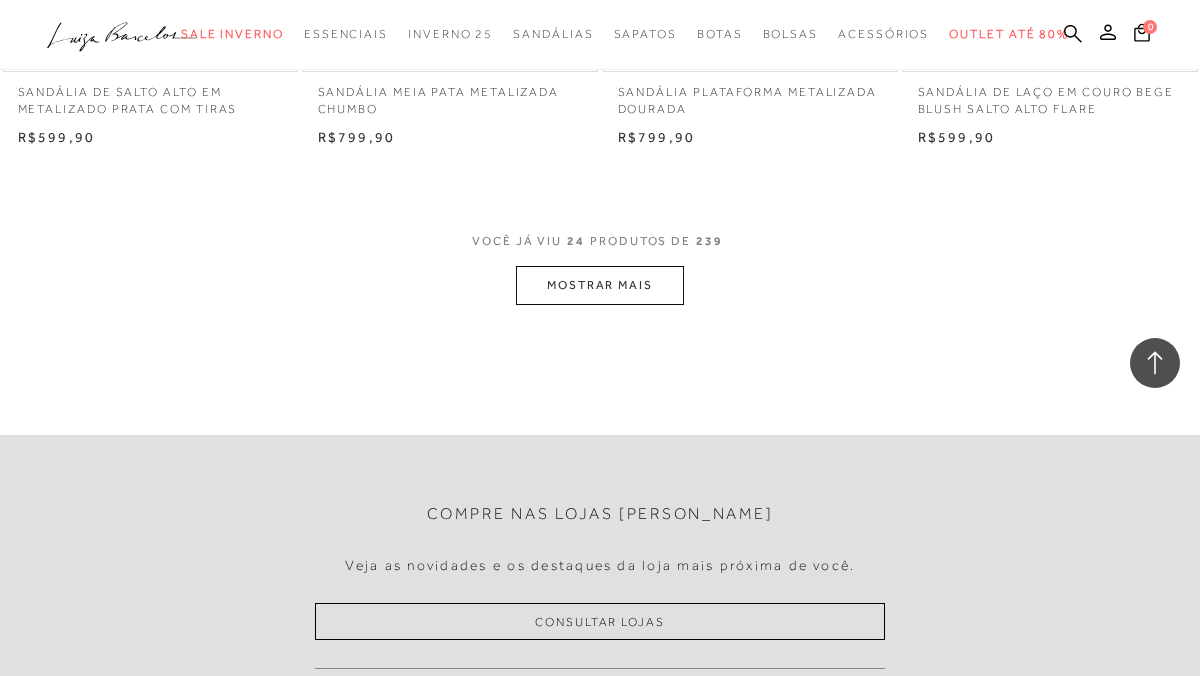 click on "MOSTRAR MAIS" at bounding box center (600, 285) 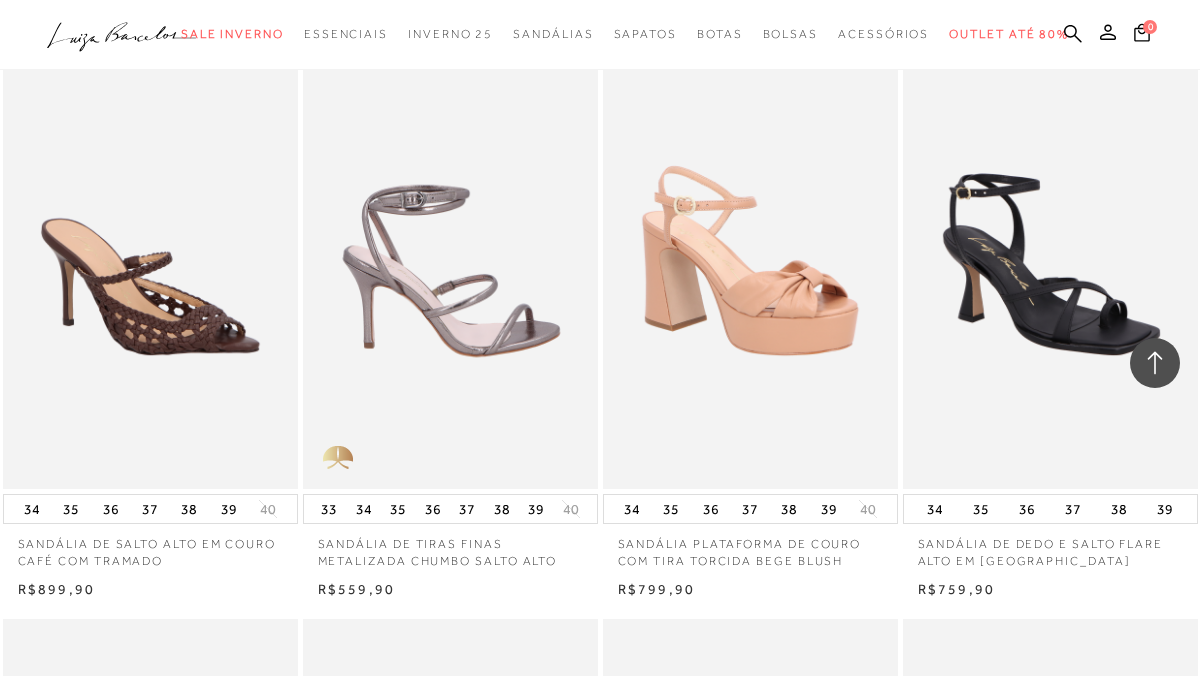 scroll, scrollTop: 3598, scrollLeft: 0, axis: vertical 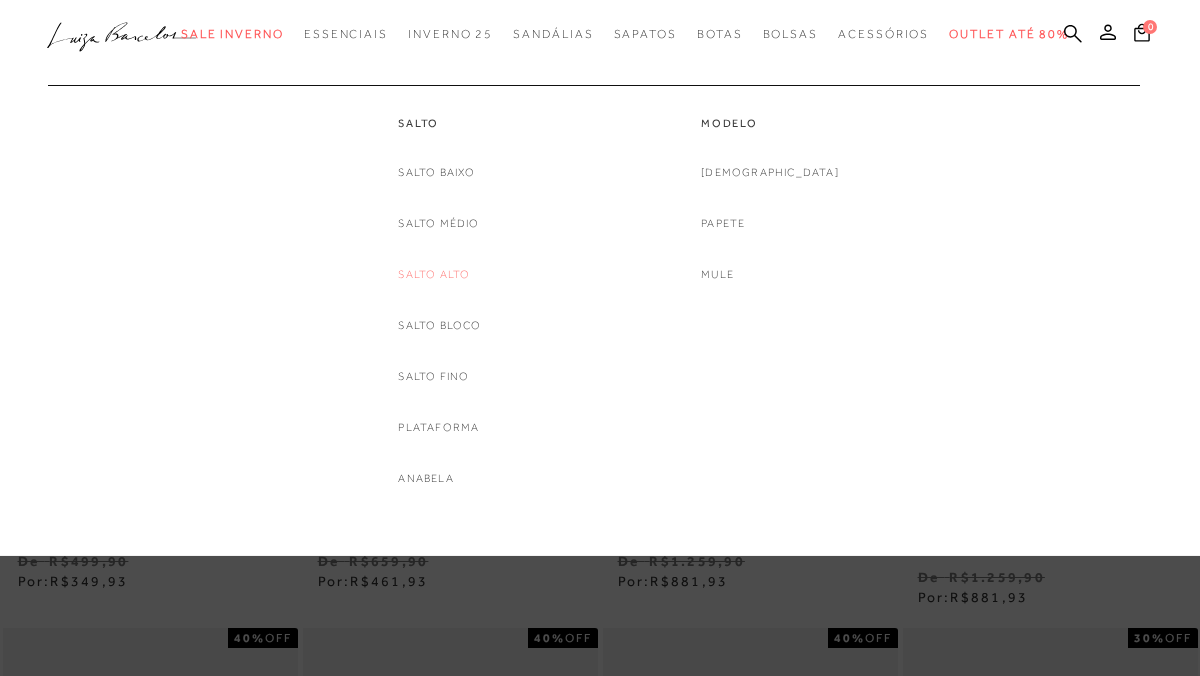 click on "Salto Alto" at bounding box center [434, 274] 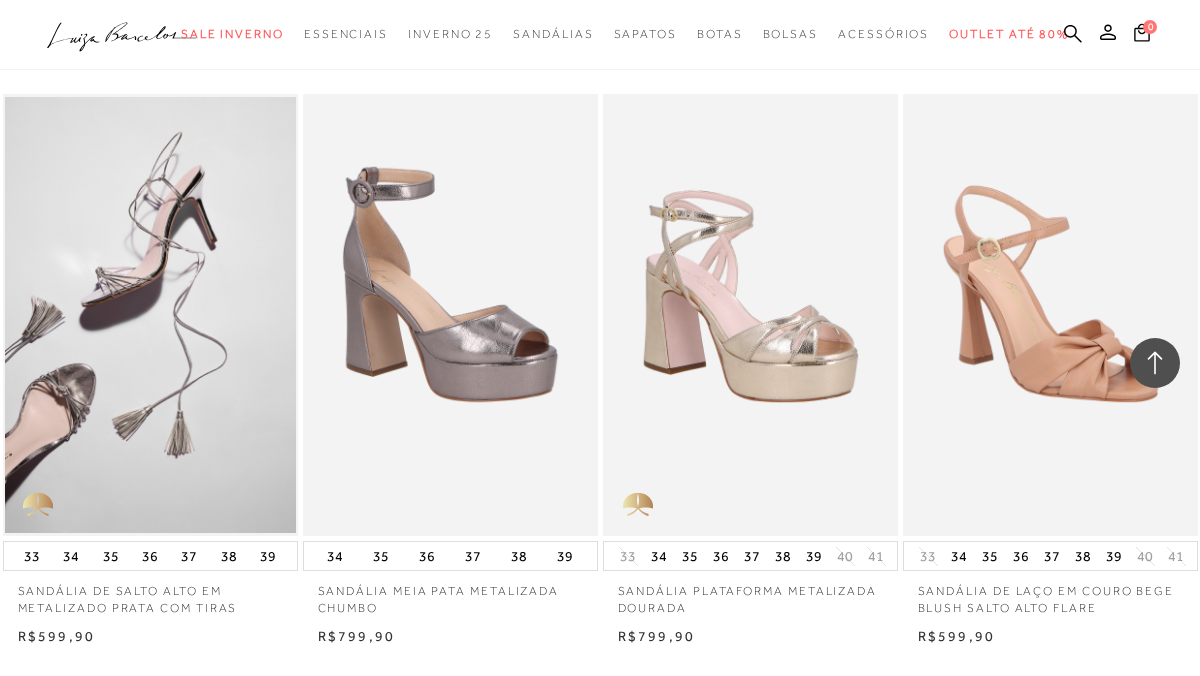 scroll, scrollTop: 2908, scrollLeft: 0, axis: vertical 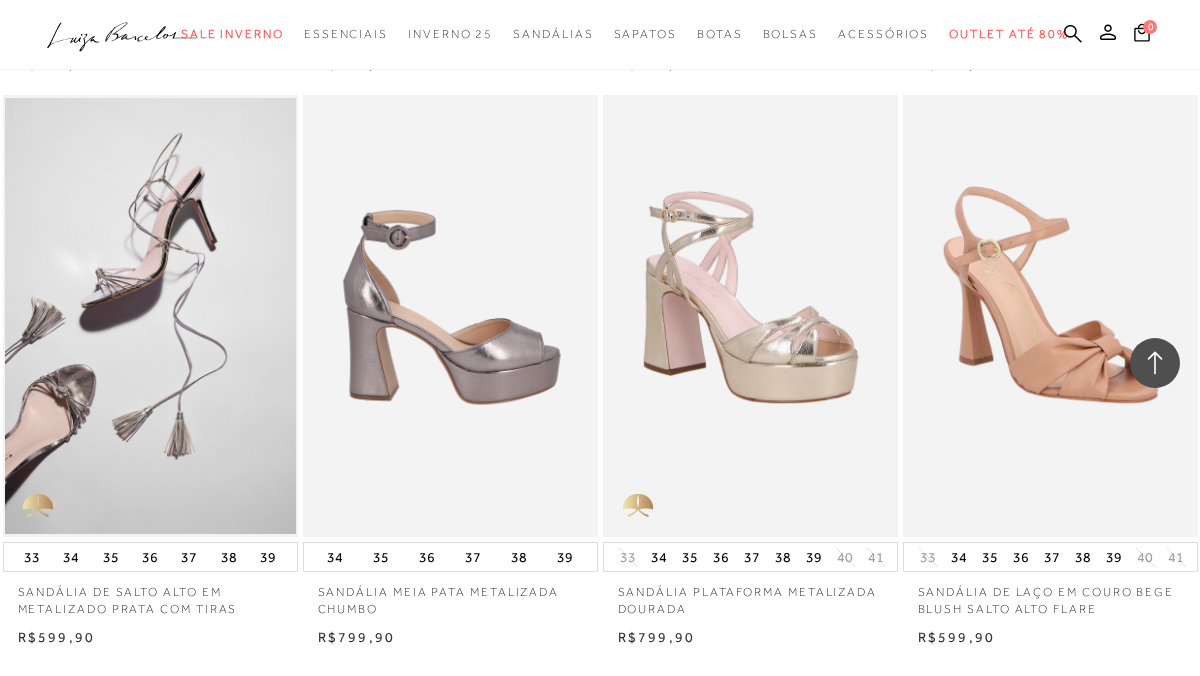 click at bounding box center (451, 316) 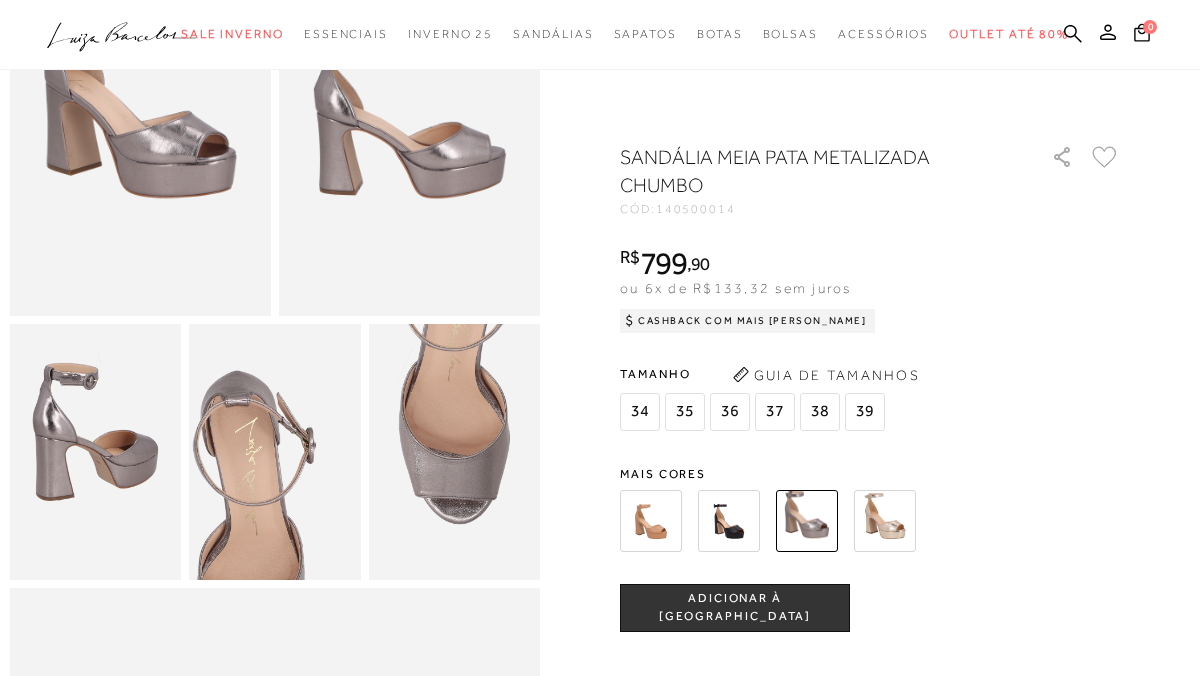 scroll, scrollTop: 264, scrollLeft: 0, axis: vertical 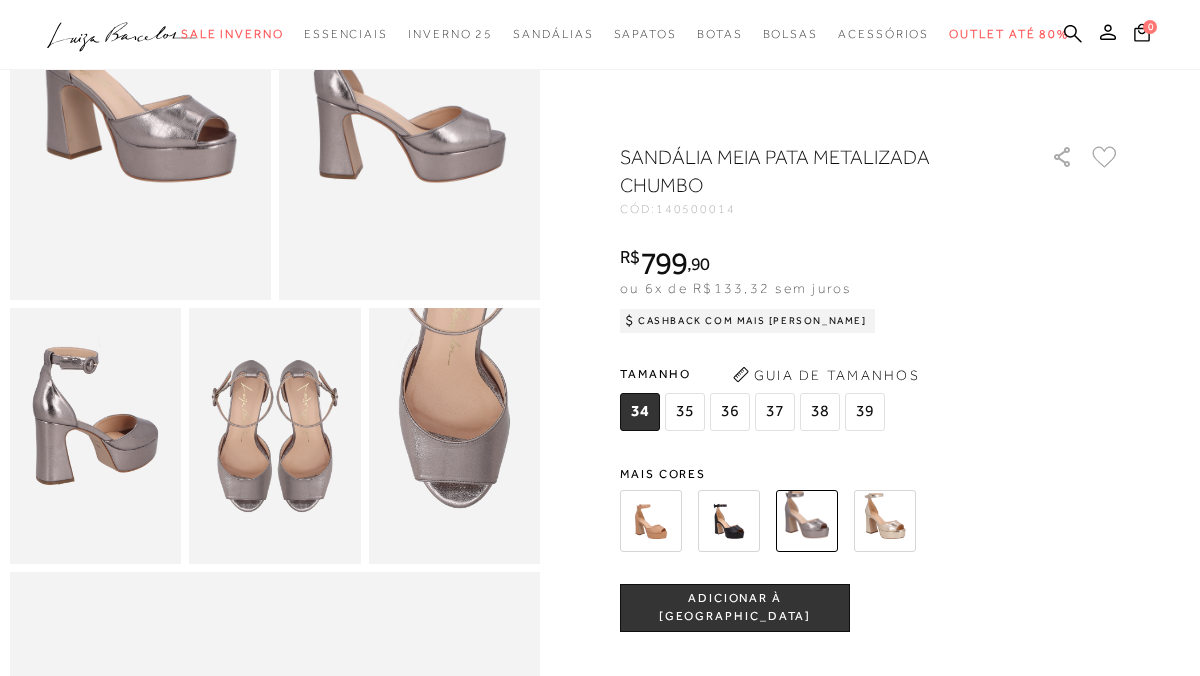 click at bounding box center [729, 521] 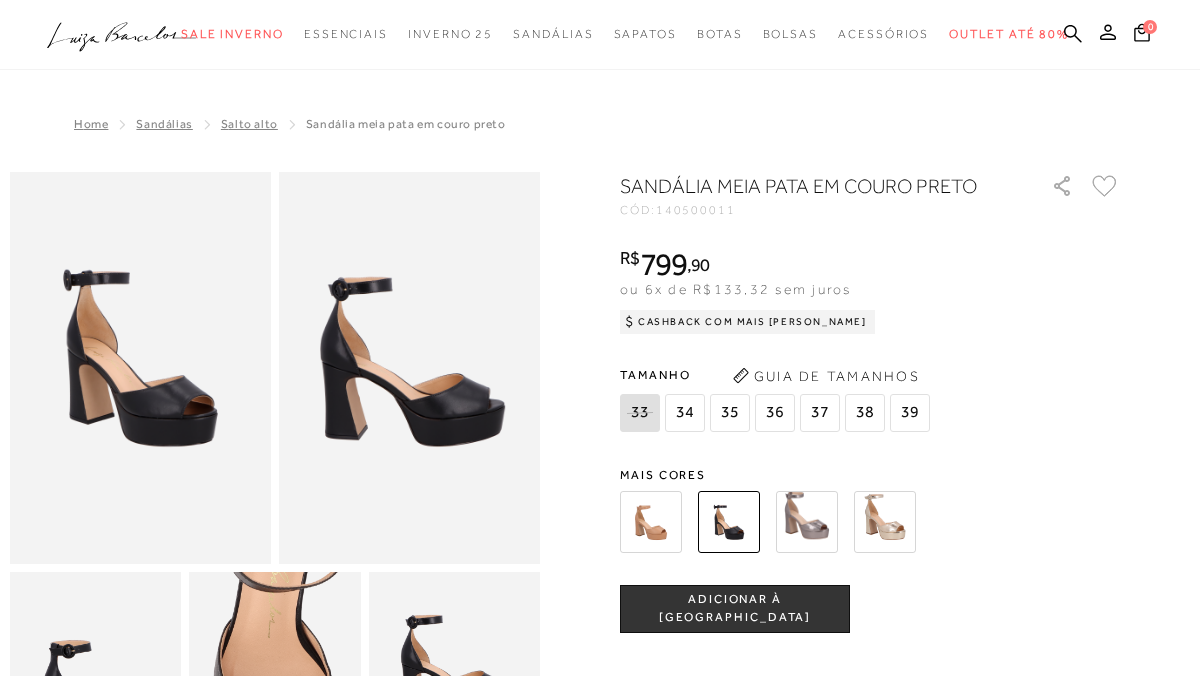 scroll, scrollTop: 19, scrollLeft: 0, axis: vertical 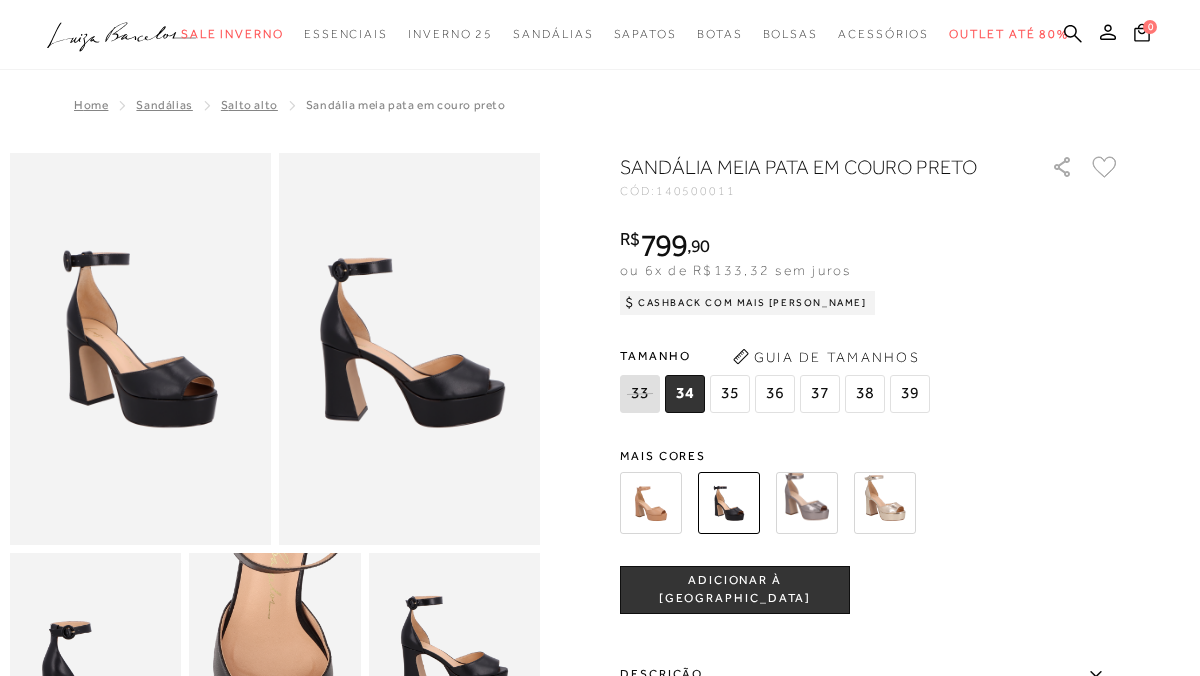 click at bounding box center (807, 503) 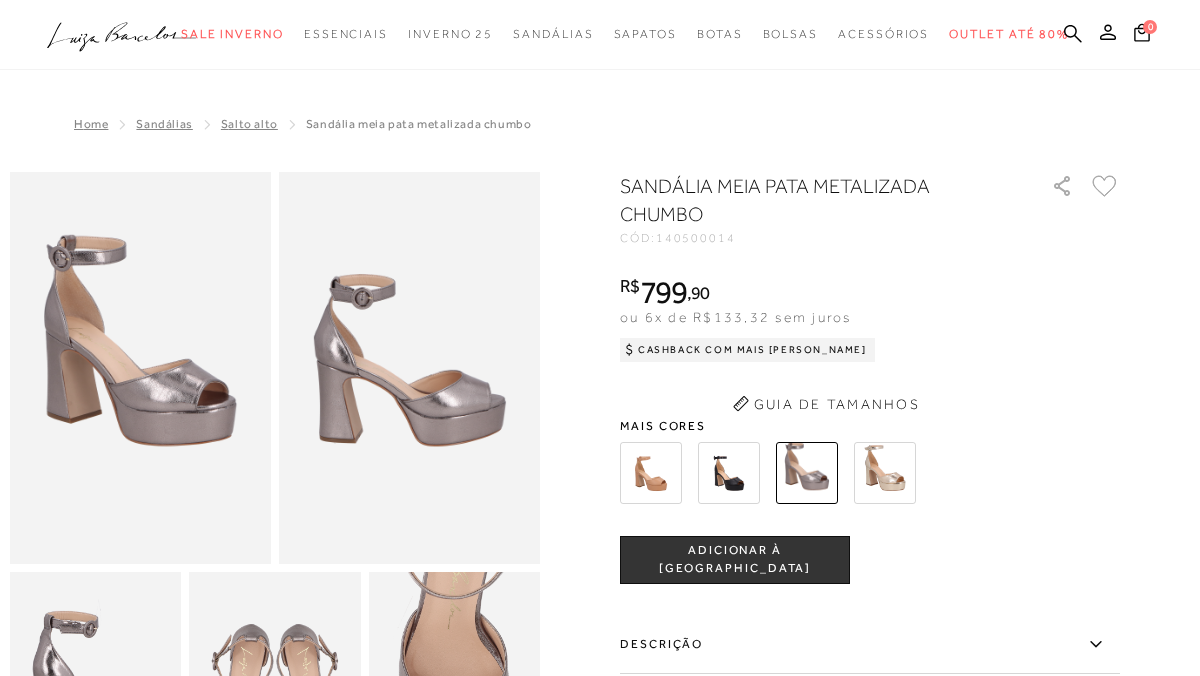 scroll, scrollTop: 0, scrollLeft: 0, axis: both 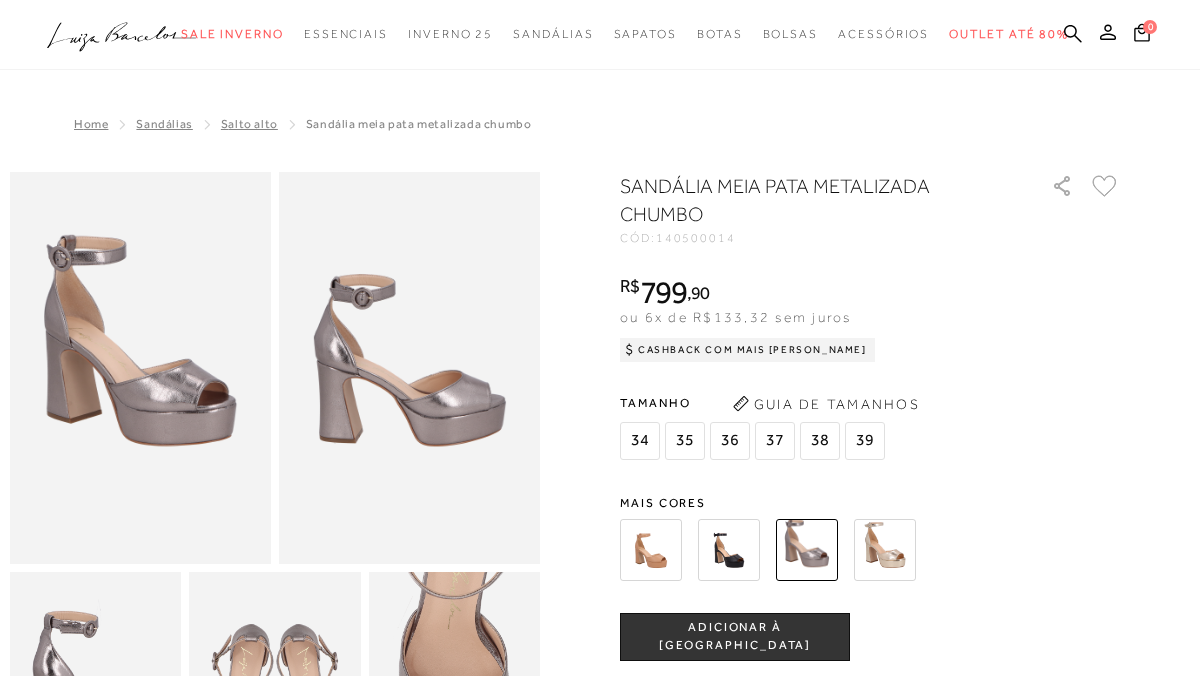 click on "SANDÁLIA MEIA PATA METALIZADA CHUMBO
CÓD:
140500014
×
É necessário selecionar um tamanho para adicionar o produto como favorito.
R$ 799 , 90
ou 6x de R$133,32 sem juros
Cashback com Mais [PERSON_NAME]
R$799,90" at bounding box center (870, 617) 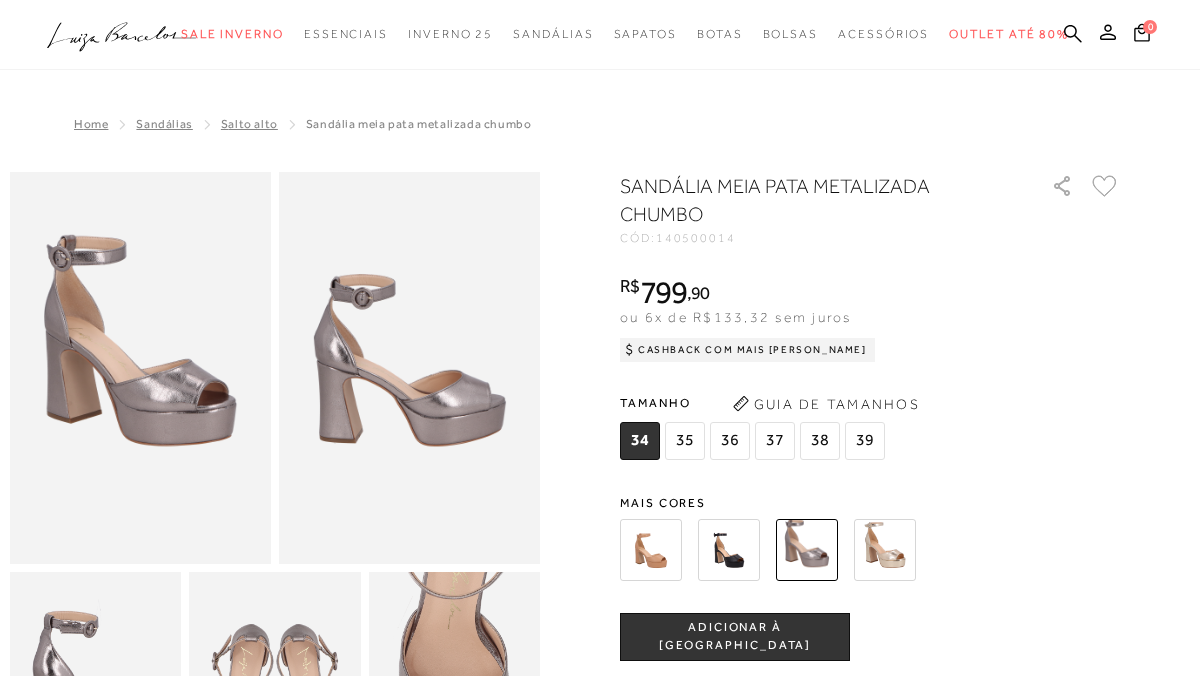 click at bounding box center [651, 550] 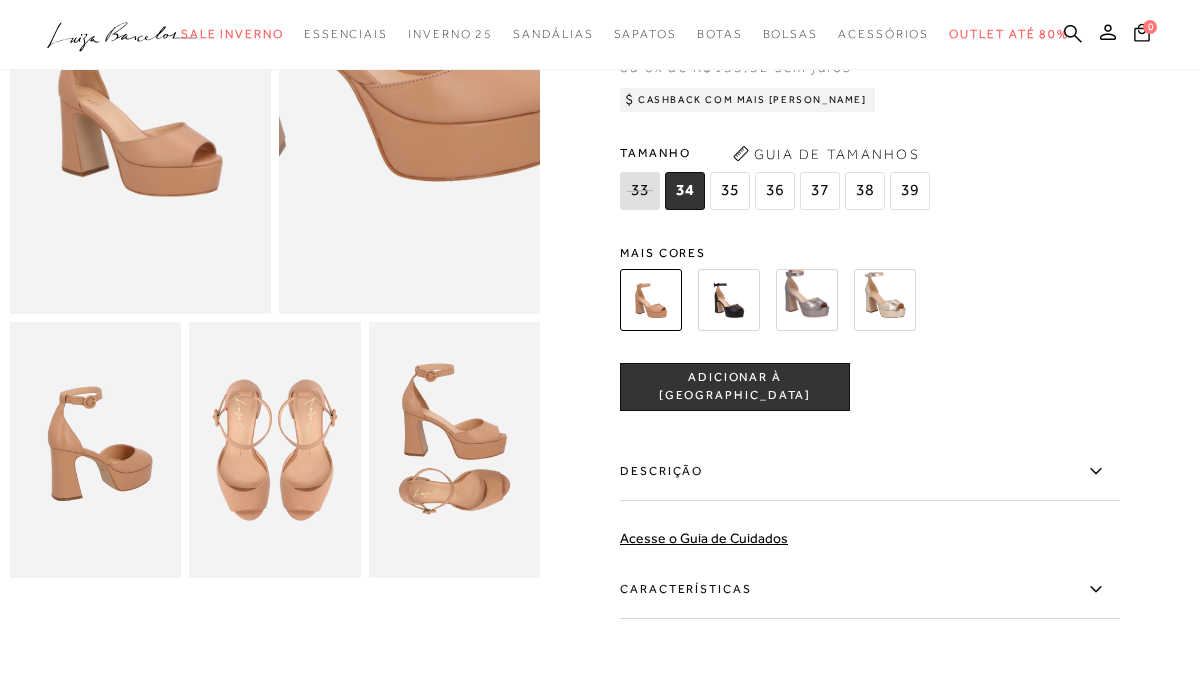 scroll, scrollTop: 254, scrollLeft: 0, axis: vertical 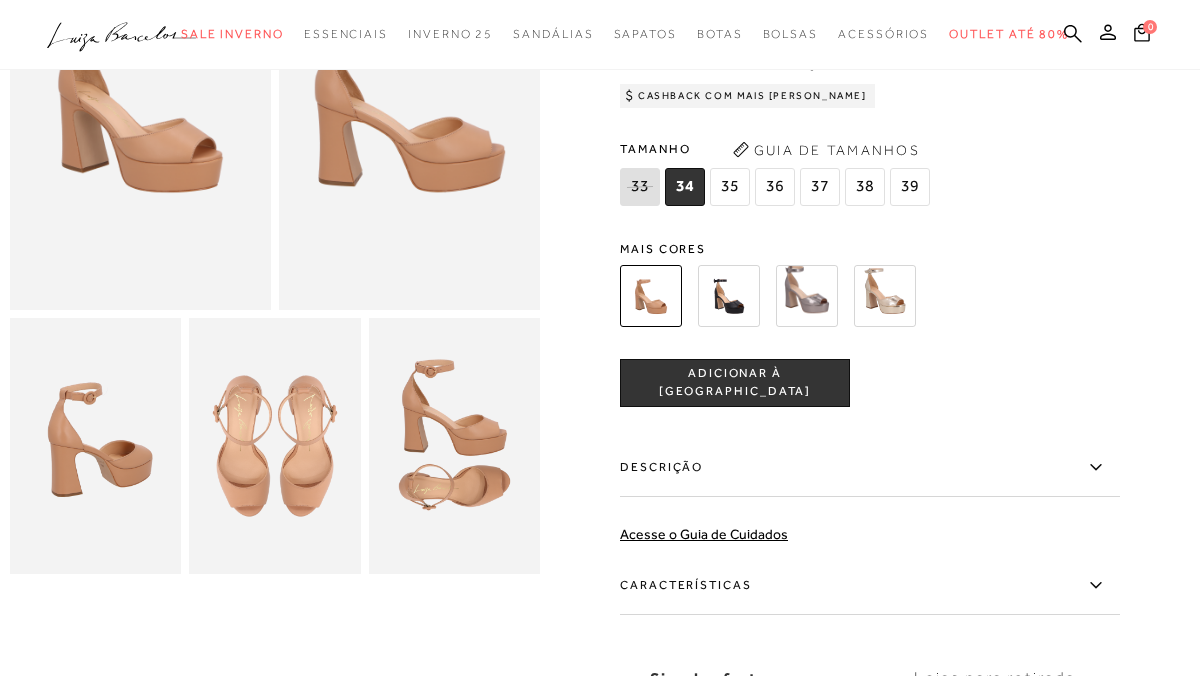 click at bounding box center [807, 296] 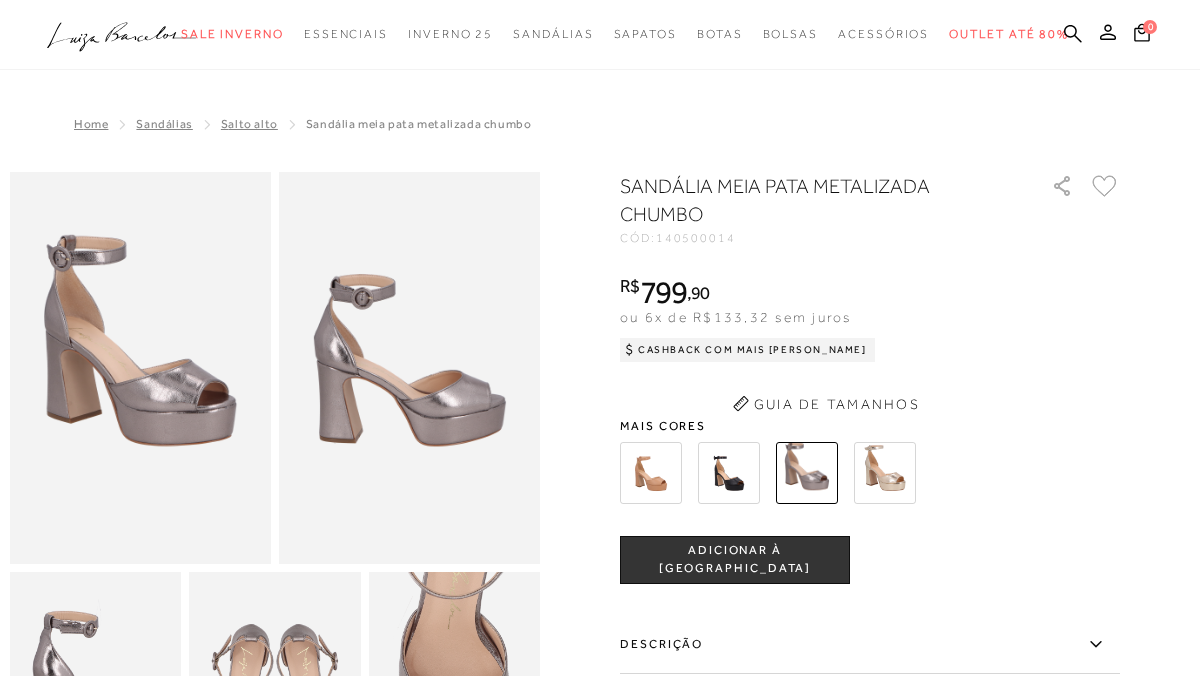 scroll, scrollTop: 0, scrollLeft: 0, axis: both 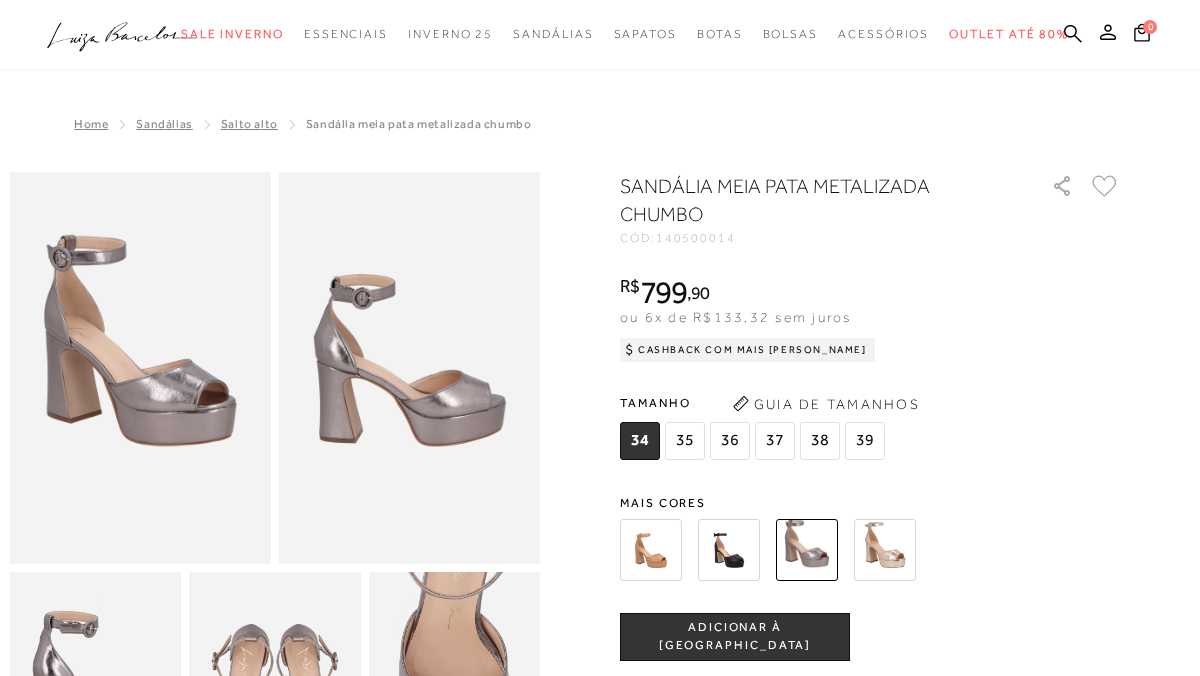click on "36" at bounding box center (730, 441) 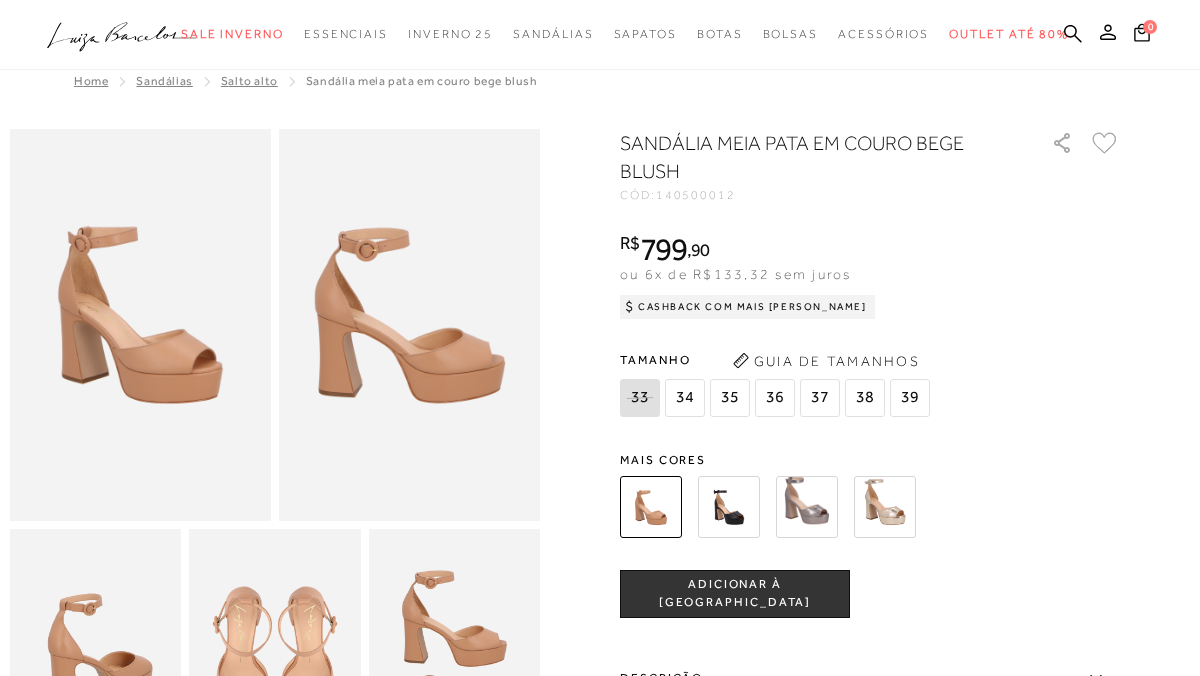 scroll, scrollTop: 81, scrollLeft: 0, axis: vertical 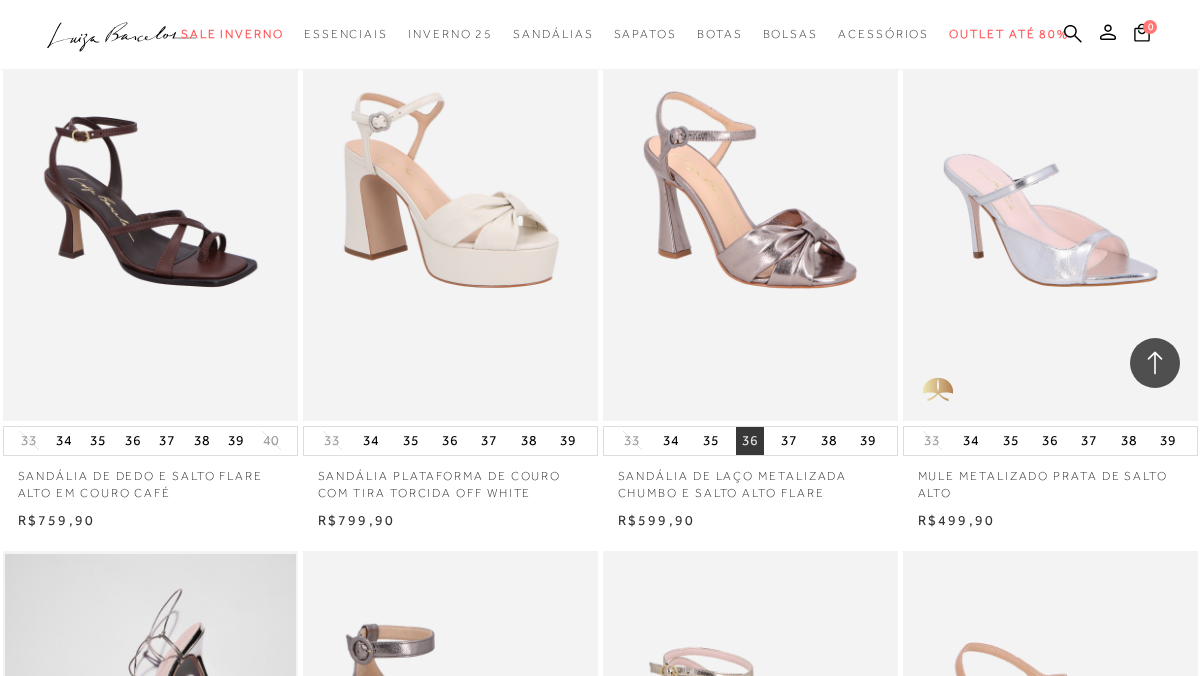 click on "36" at bounding box center [750, 441] 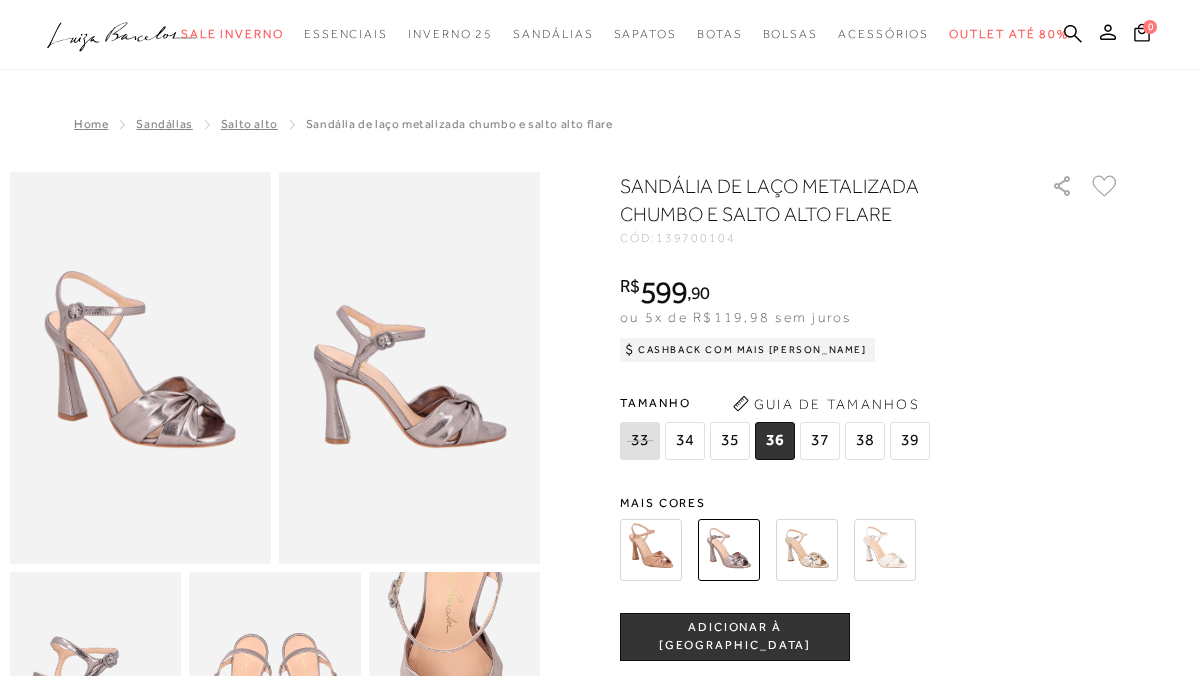 click at bounding box center [729, 550] 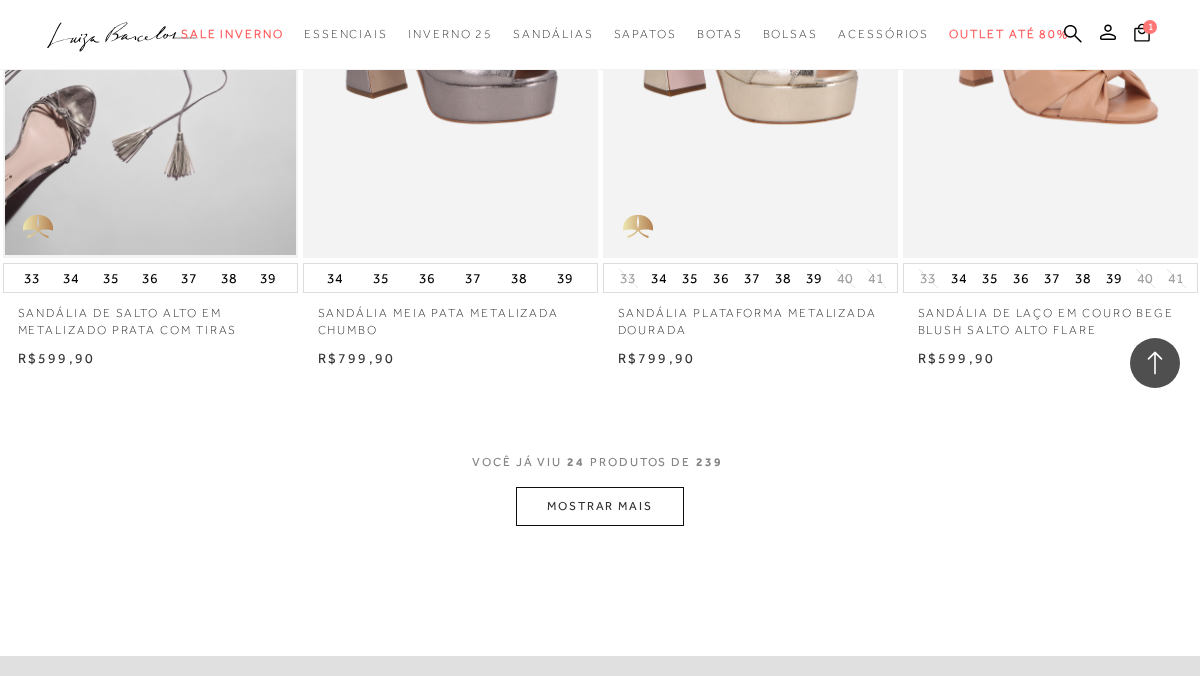 click on "MOSTRAR MAIS" at bounding box center [600, 506] 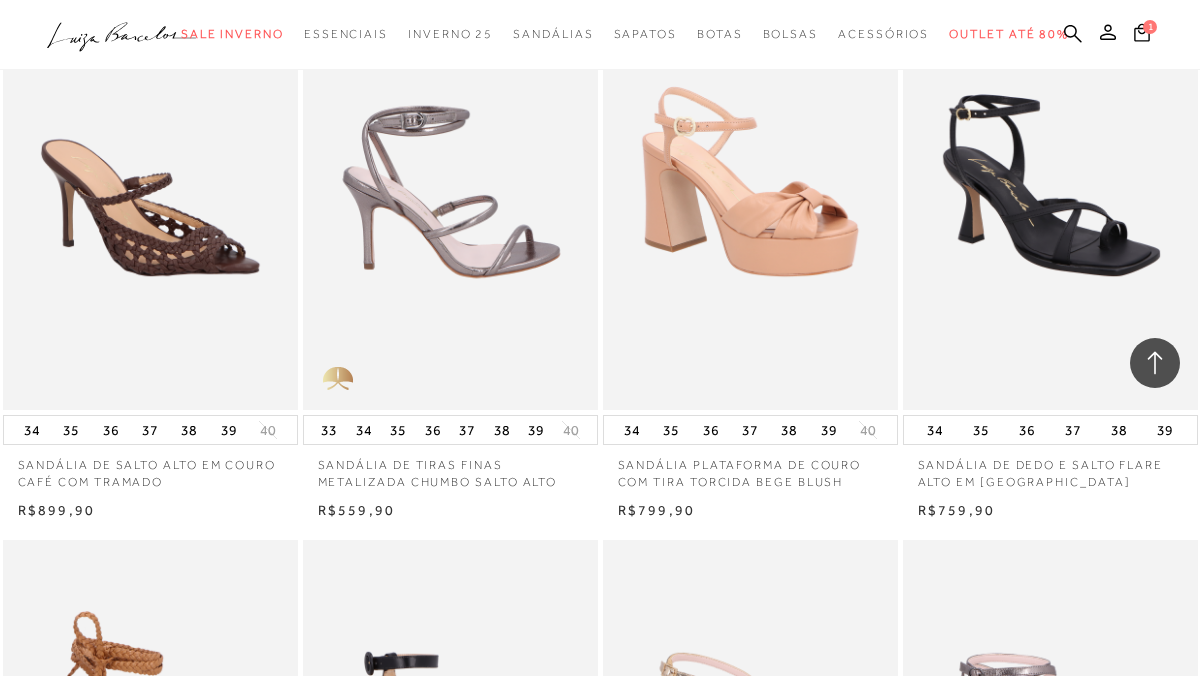 click at bounding box center [451, 189] 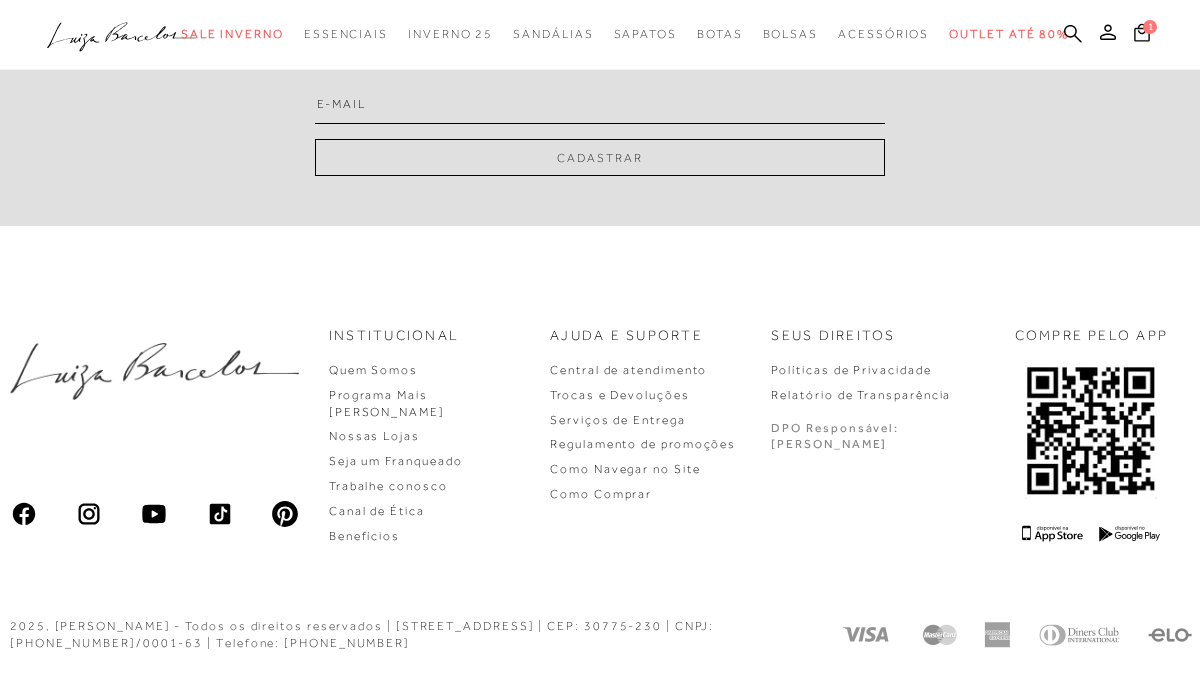 scroll, scrollTop: 0, scrollLeft: 0, axis: both 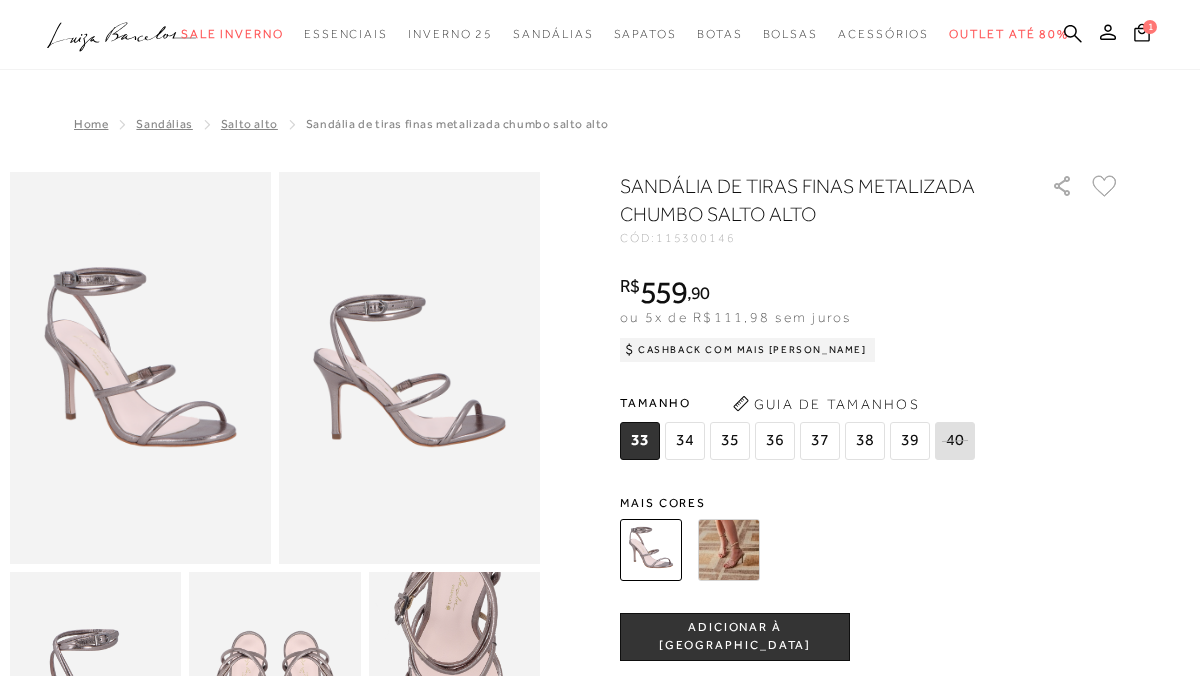 click at bounding box center (729, 550) 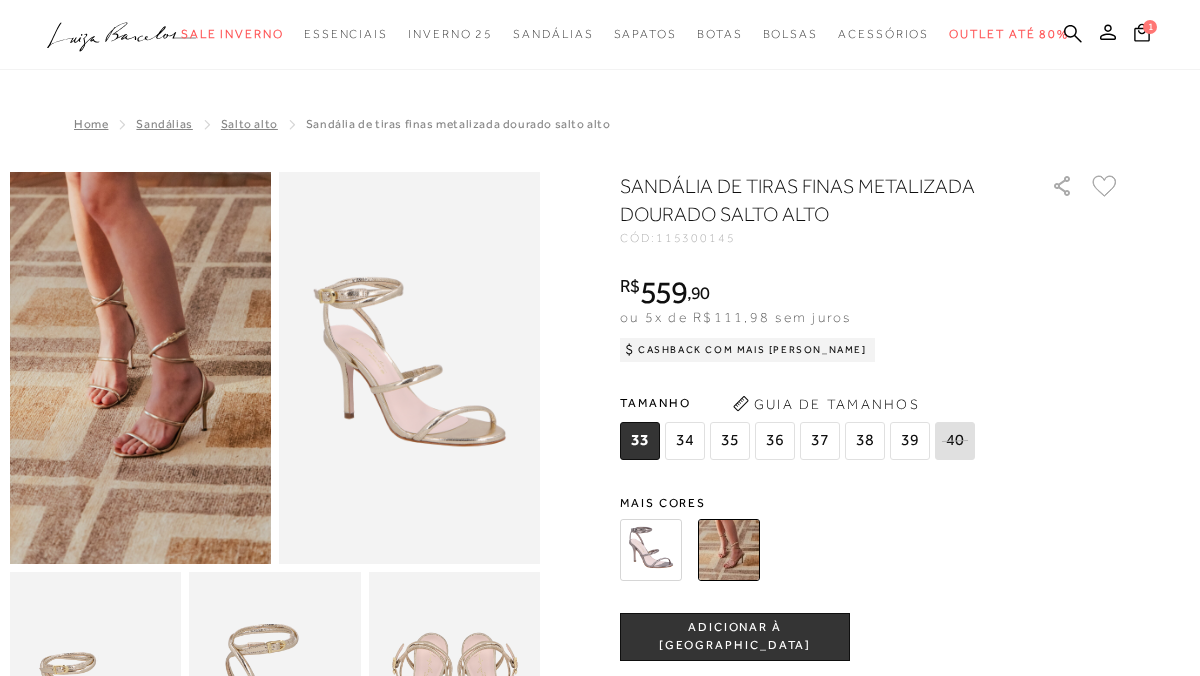 click on "36" at bounding box center (775, 441) 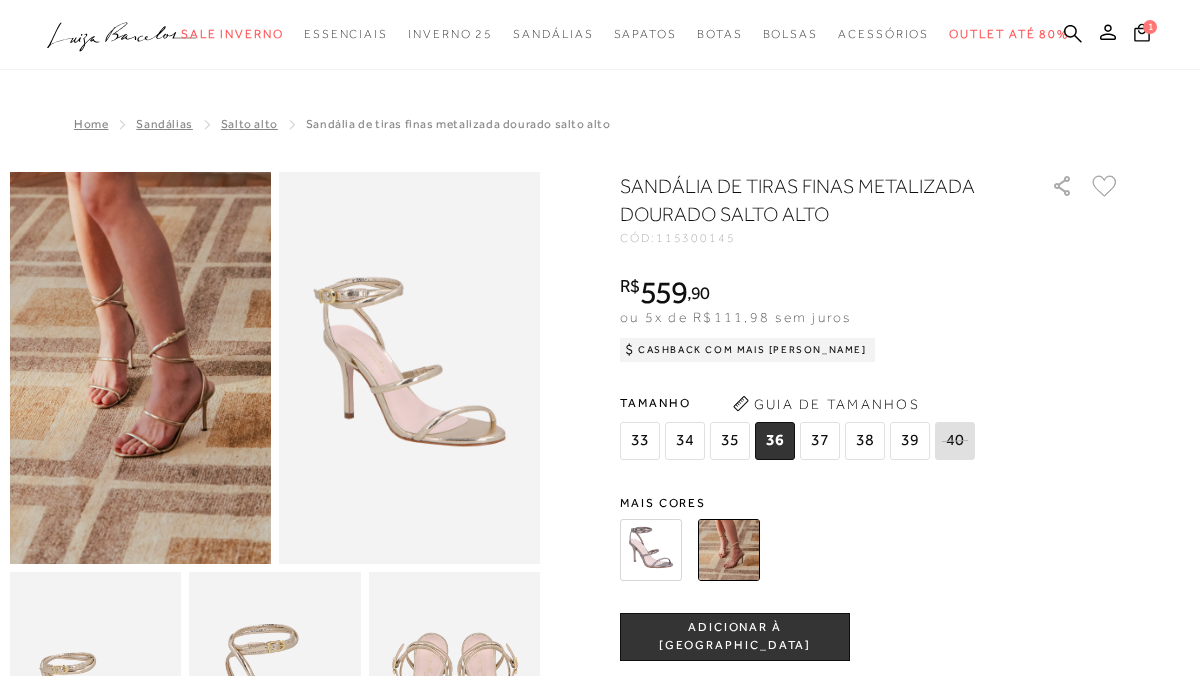 click on "ADICIONAR À [GEOGRAPHIC_DATA]" at bounding box center [735, 636] 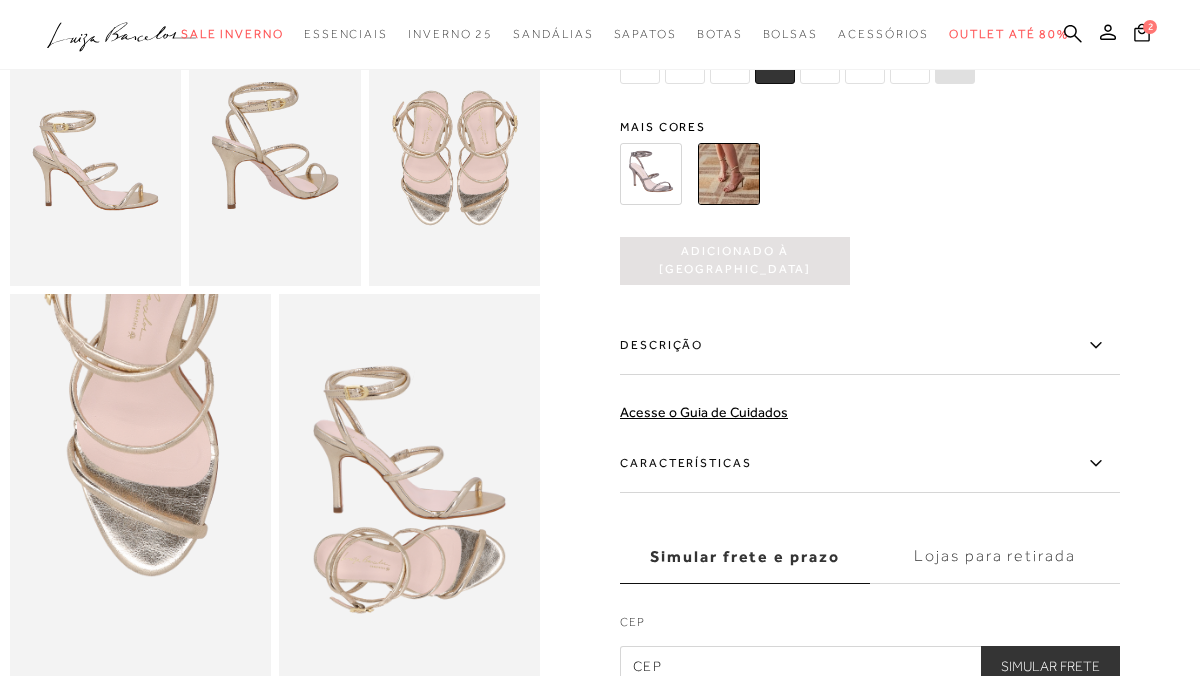scroll, scrollTop: 576, scrollLeft: 0, axis: vertical 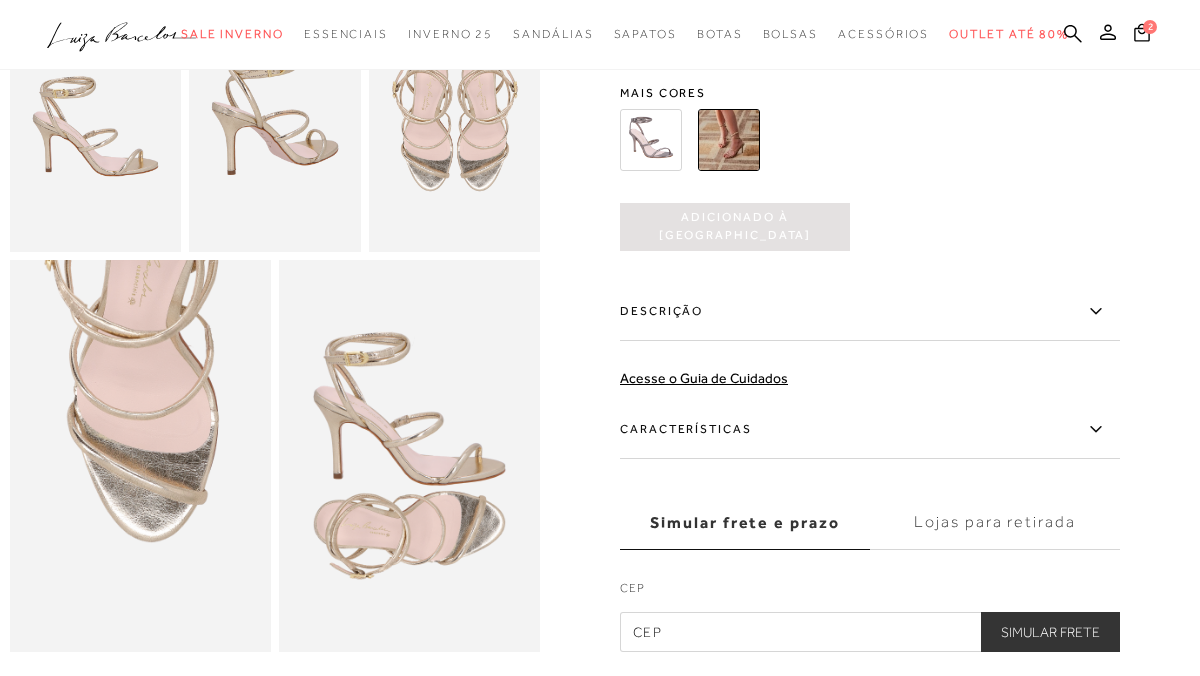 click on "Descrição" at bounding box center [870, 312] 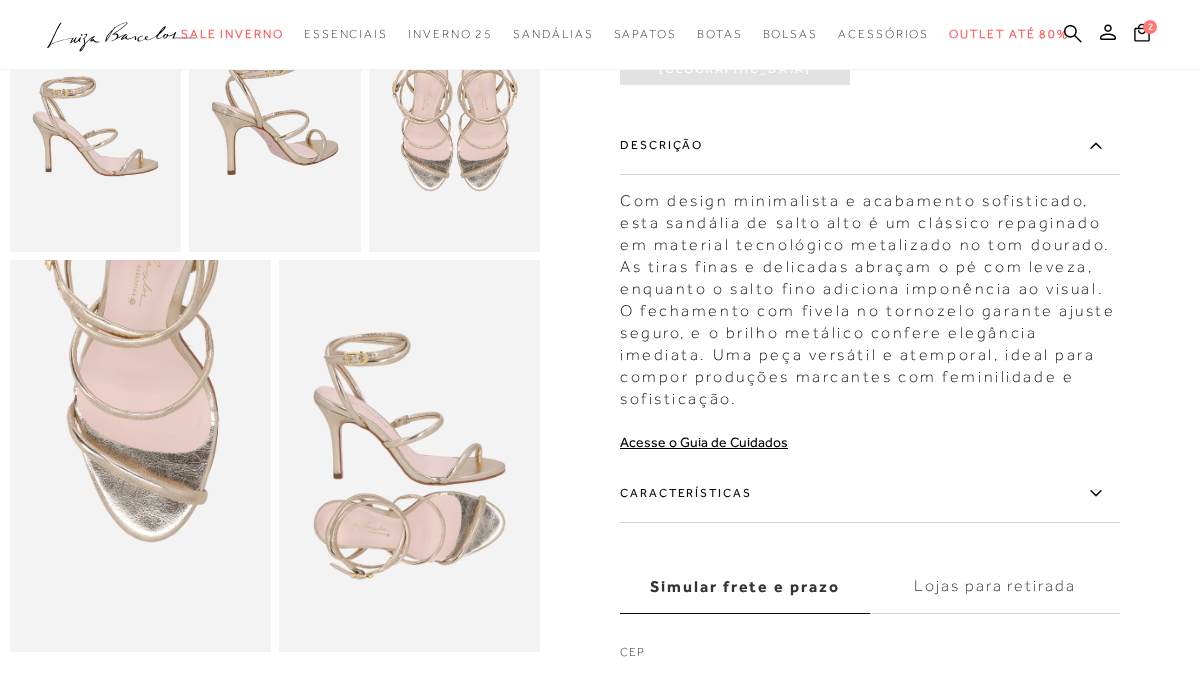 click on "Características" at bounding box center [870, 494] 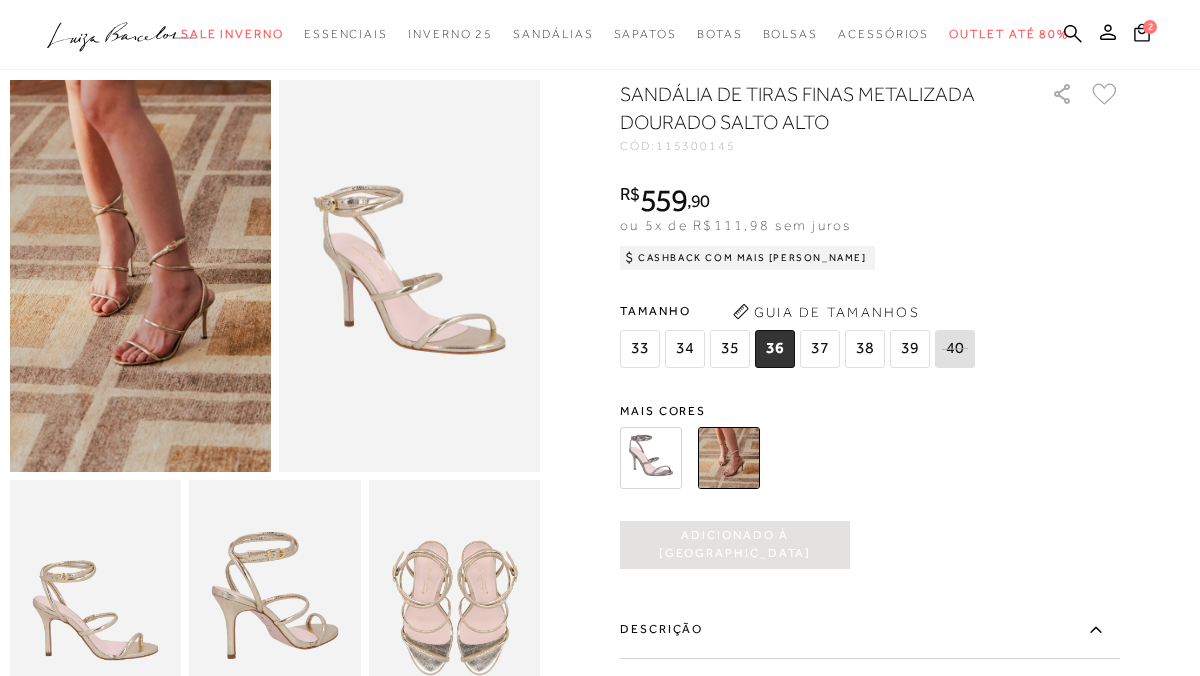 scroll, scrollTop: 0, scrollLeft: 0, axis: both 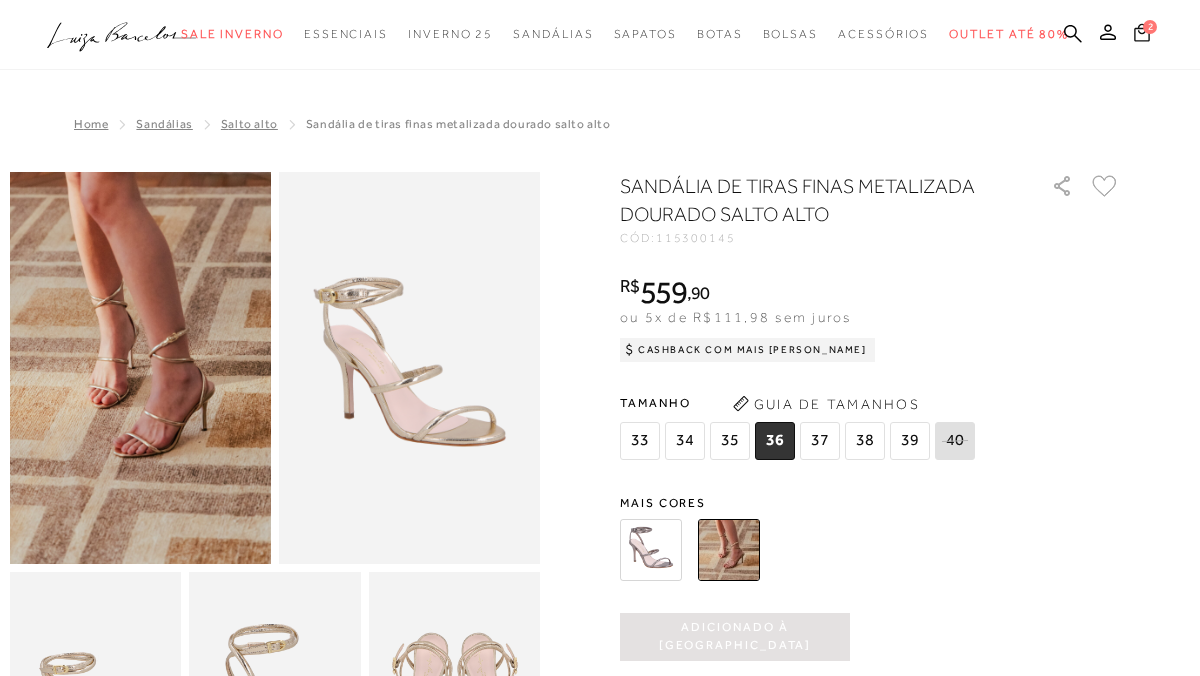 click 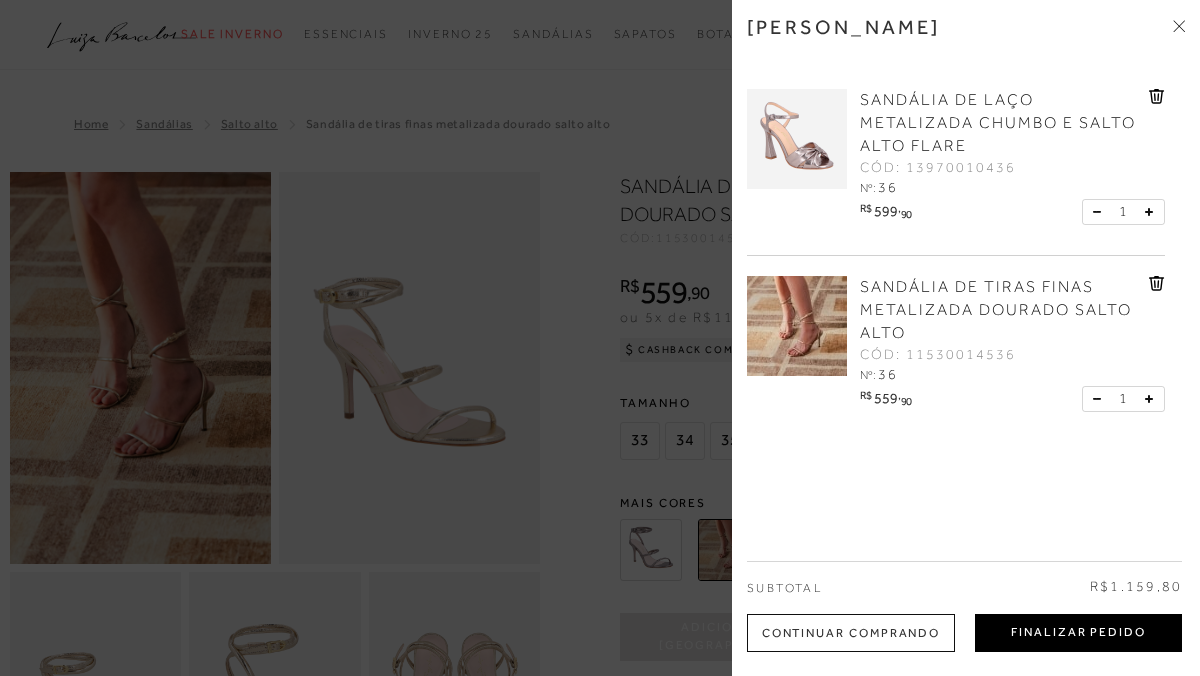 click on "Finalizar Pedido" at bounding box center [1078, 633] 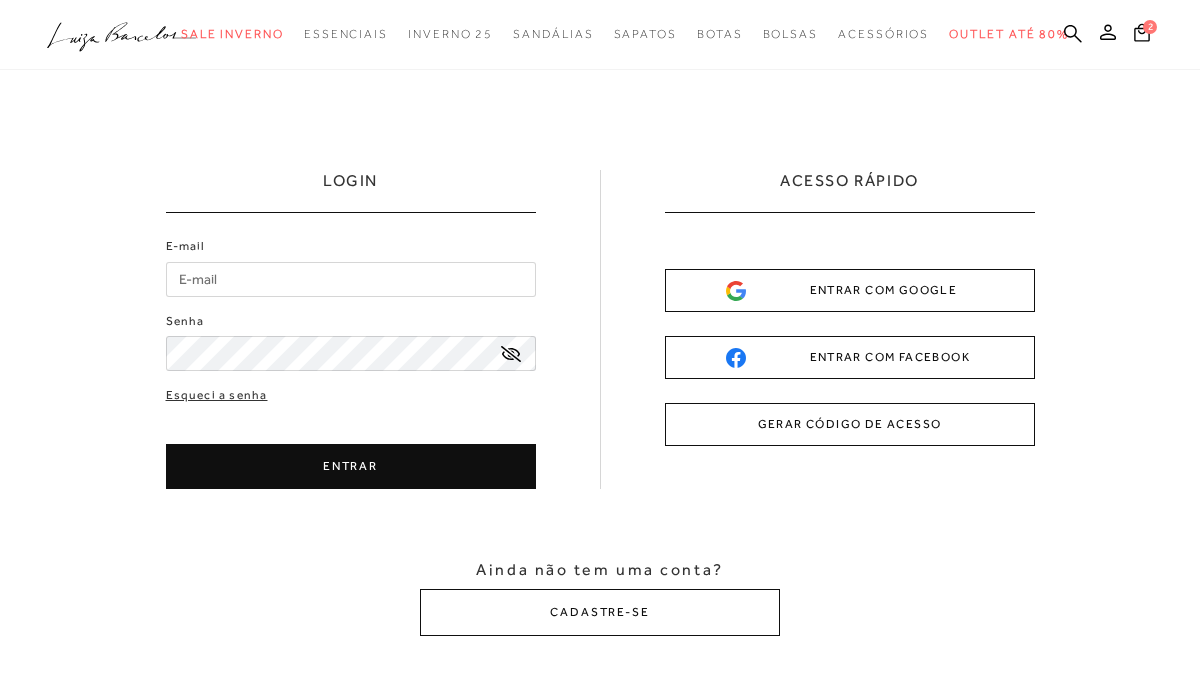 scroll, scrollTop: 0, scrollLeft: 0, axis: both 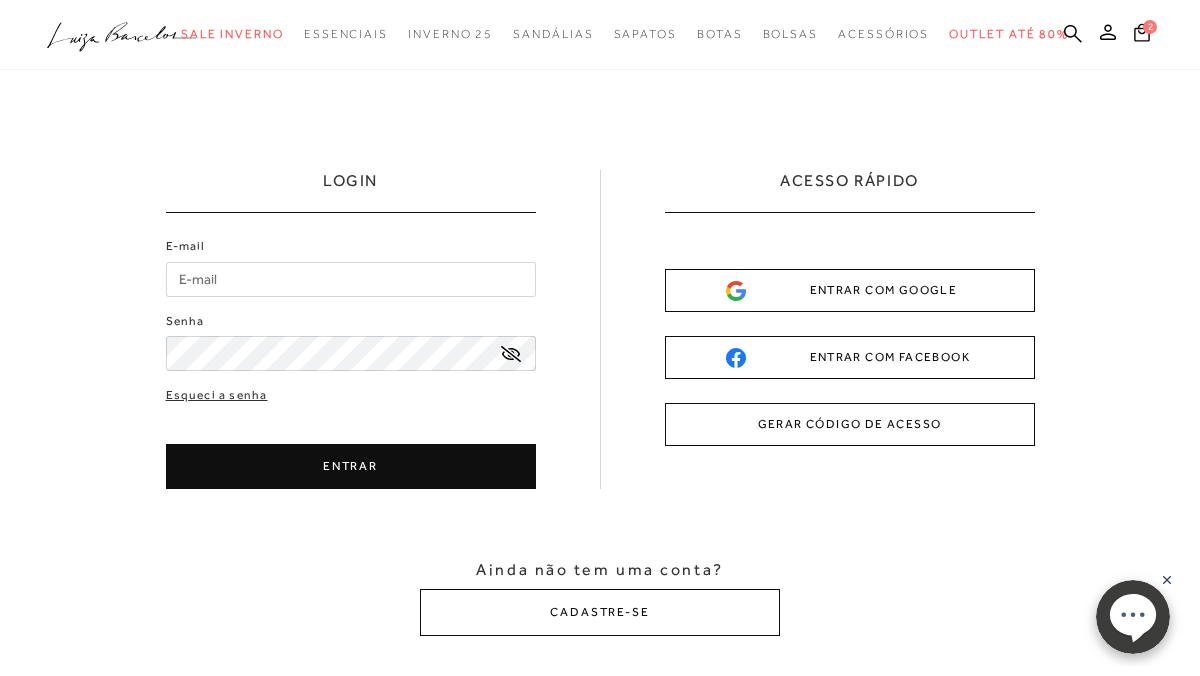 click on "E-mail" at bounding box center (351, 279) 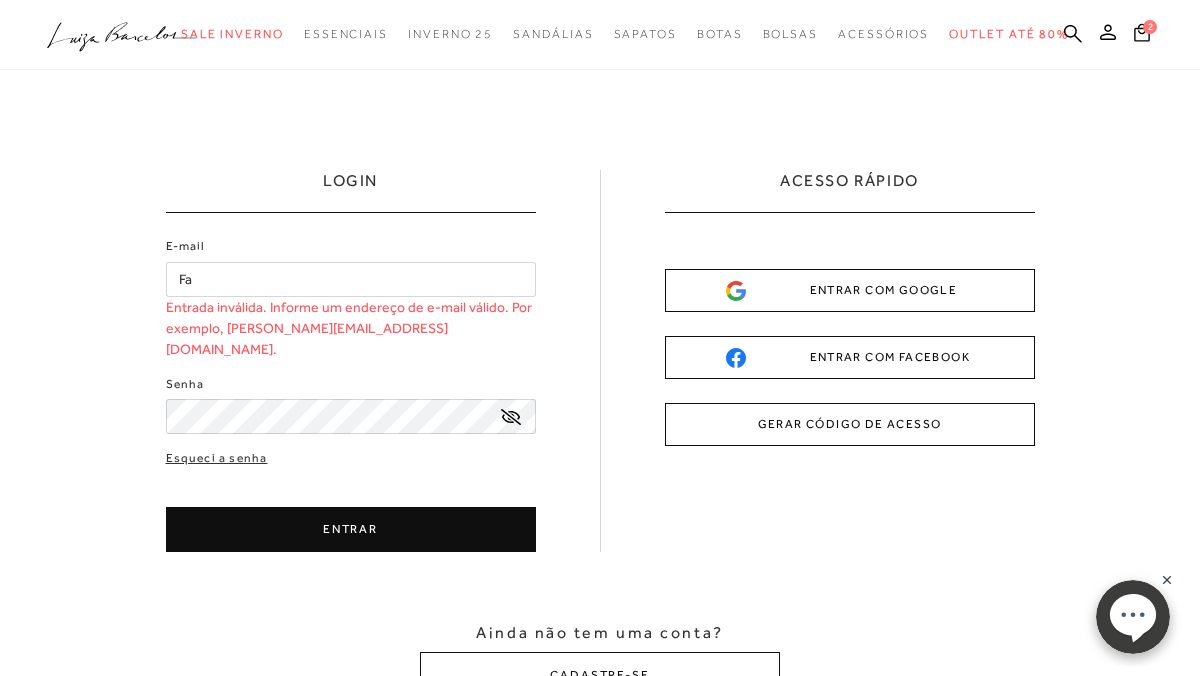 type on "F" 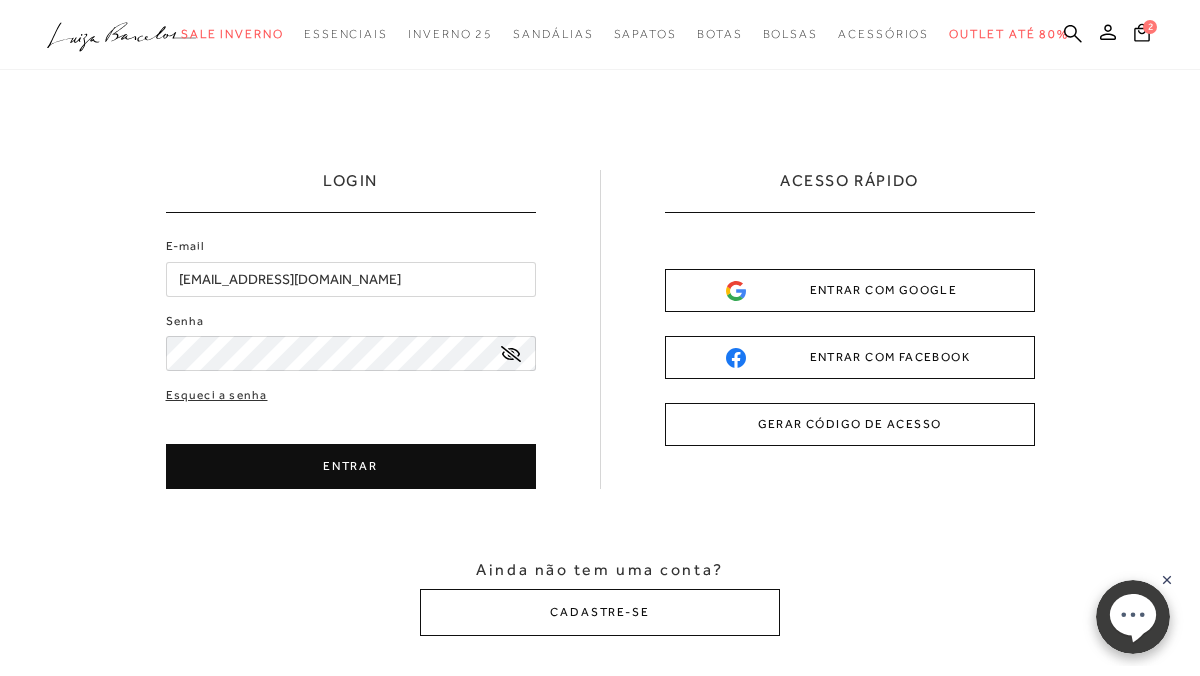 type on "[EMAIL_ADDRESS][DOMAIN_NAME]" 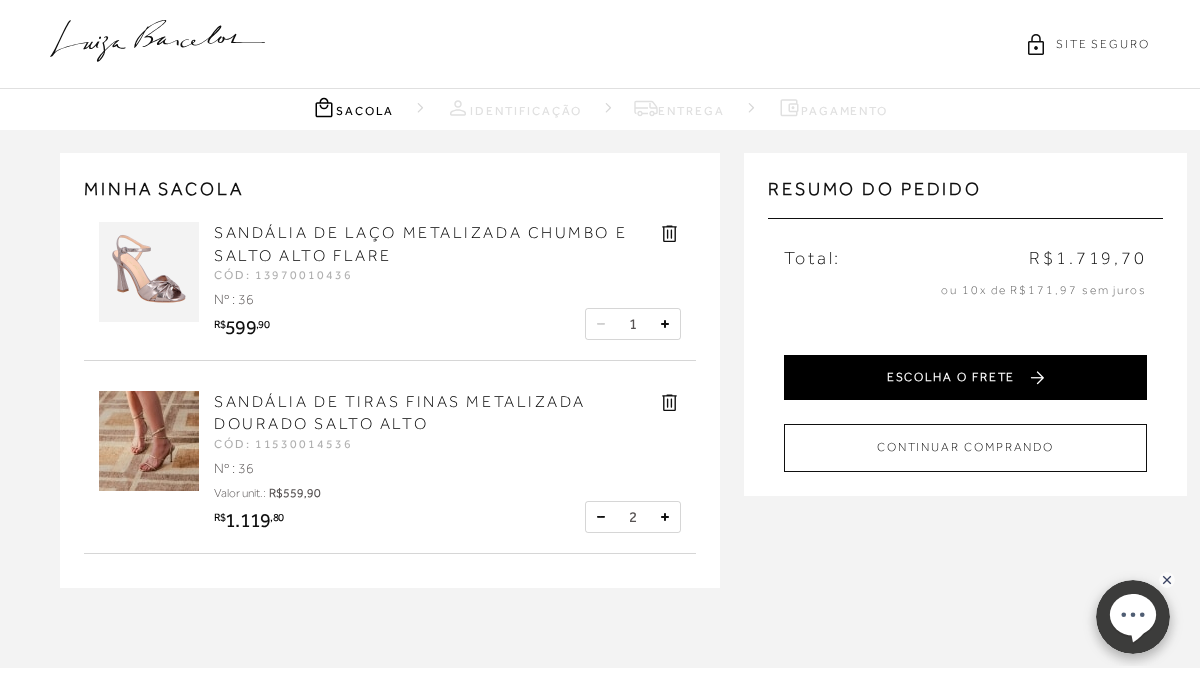 click on "ESCOLHA O FRETE" at bounding box center (965, 377) 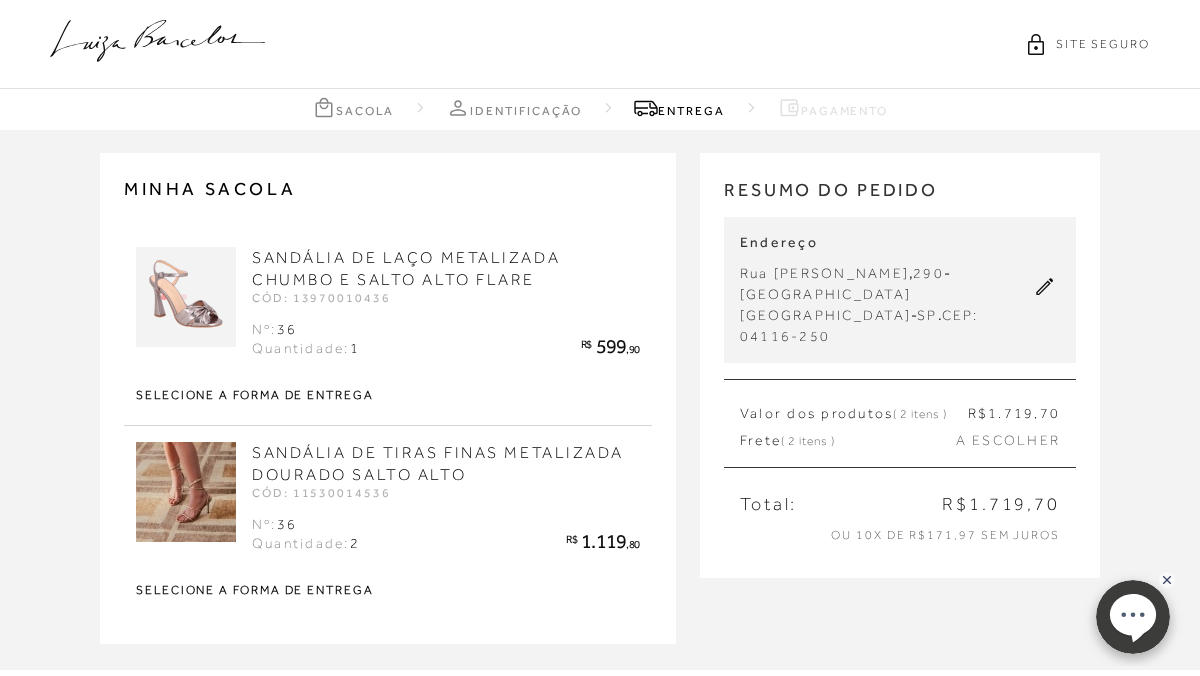 click 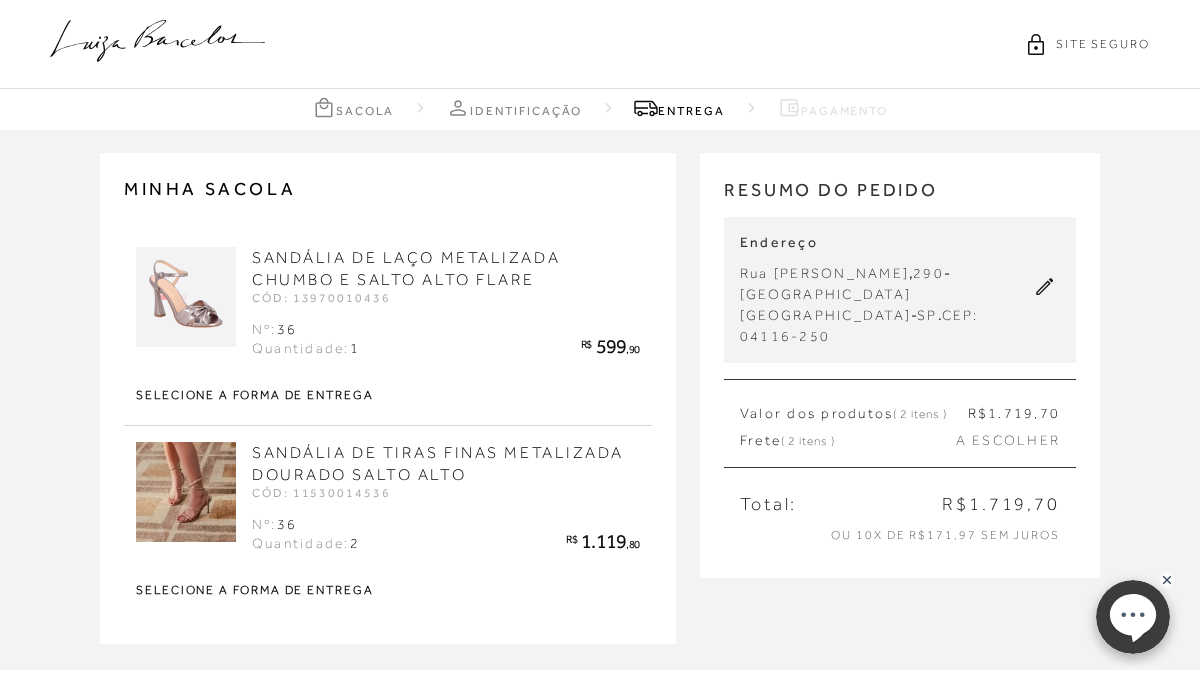 select on "SP" 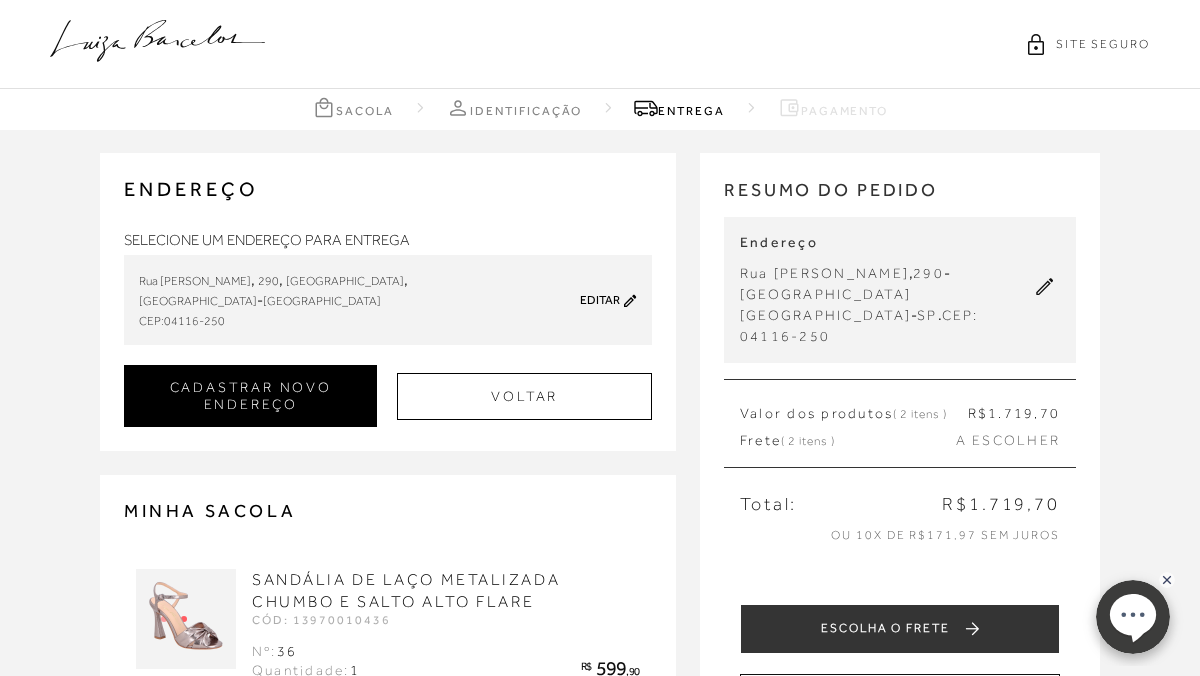 click on "CADASTRAR NOVO ENDEREÇO" at bounding box center (250, 396) 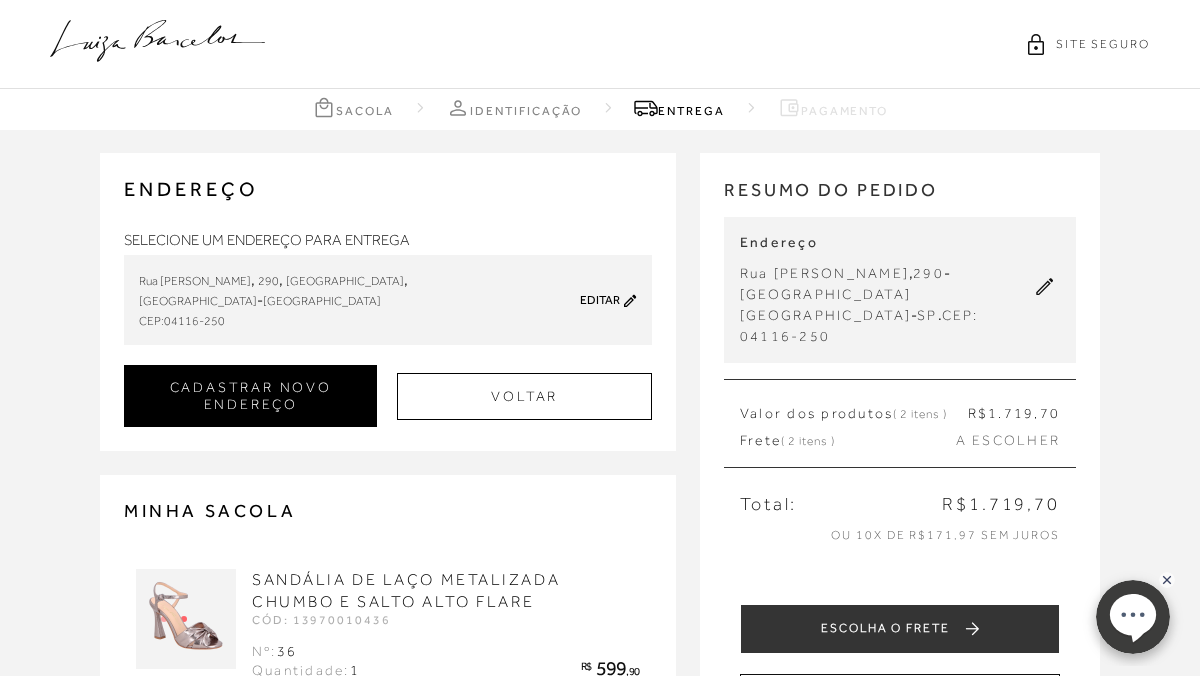 type 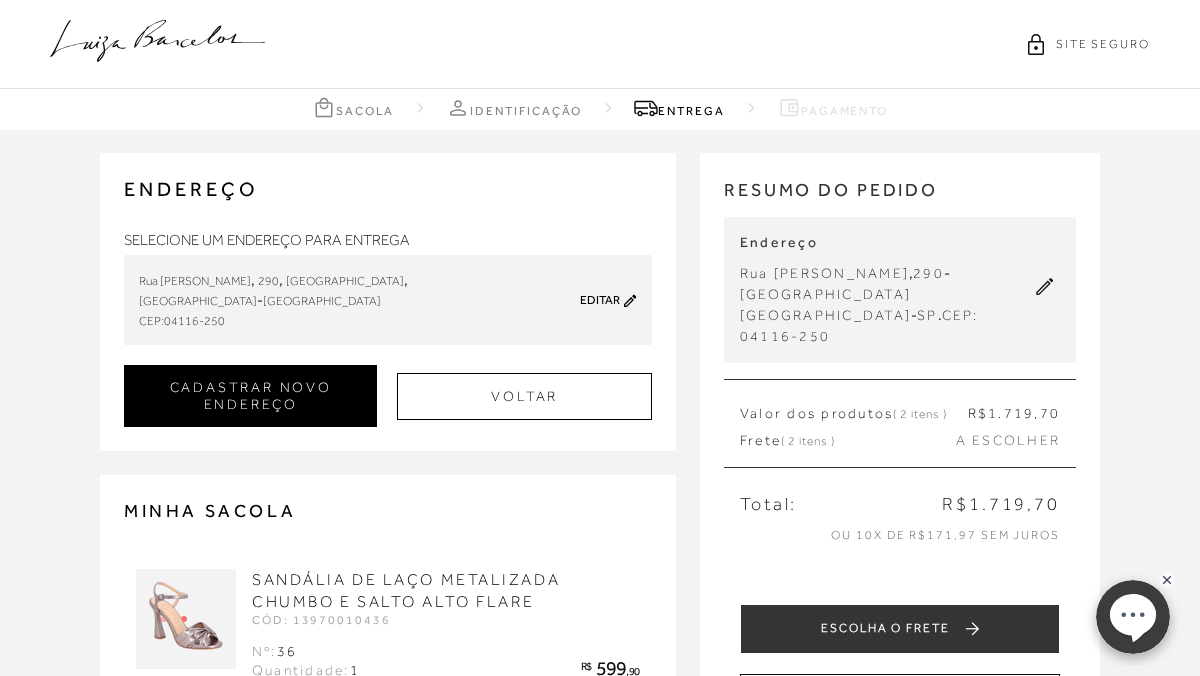 type 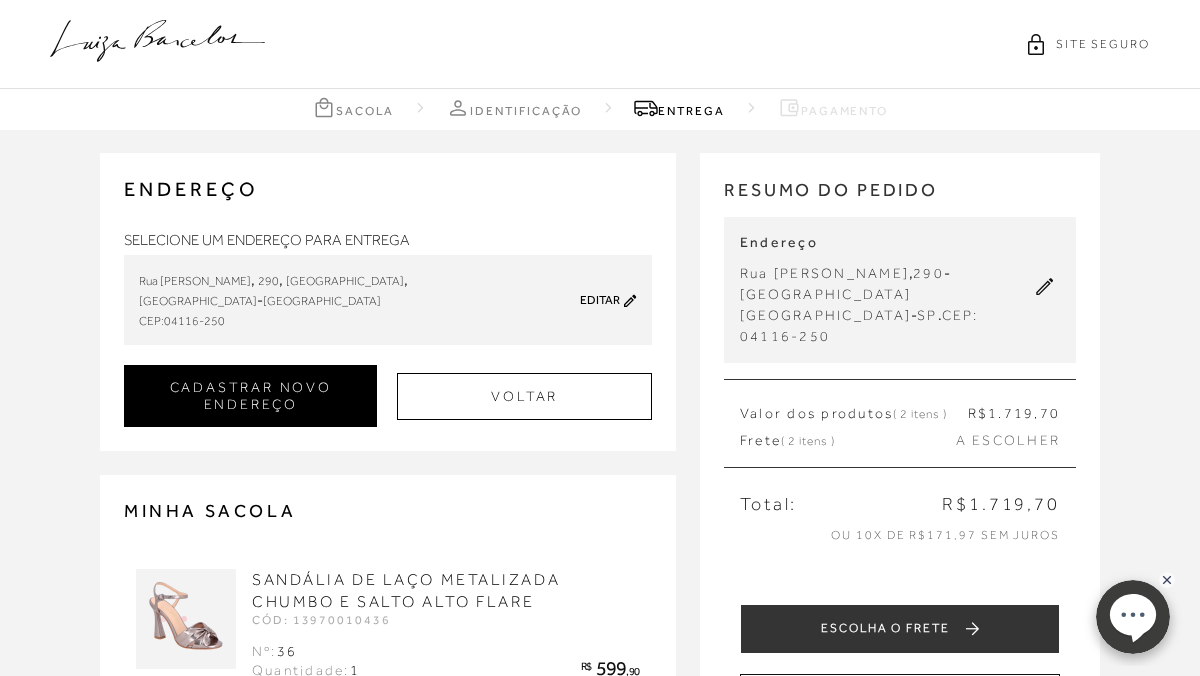 type 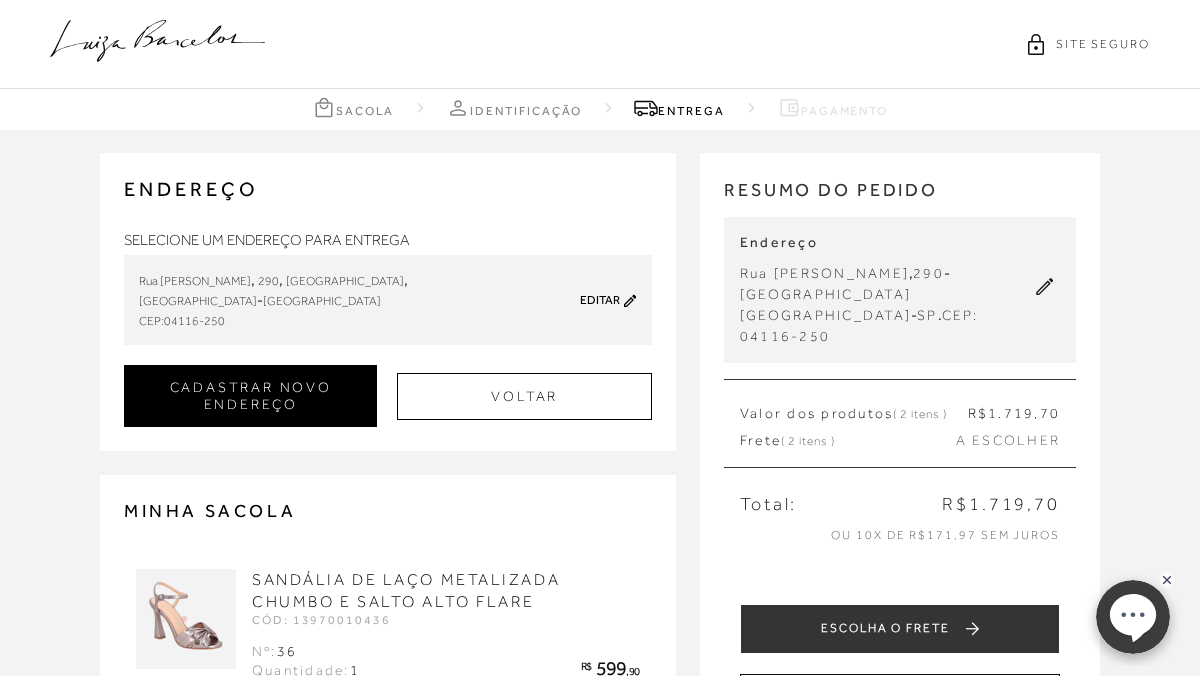 type 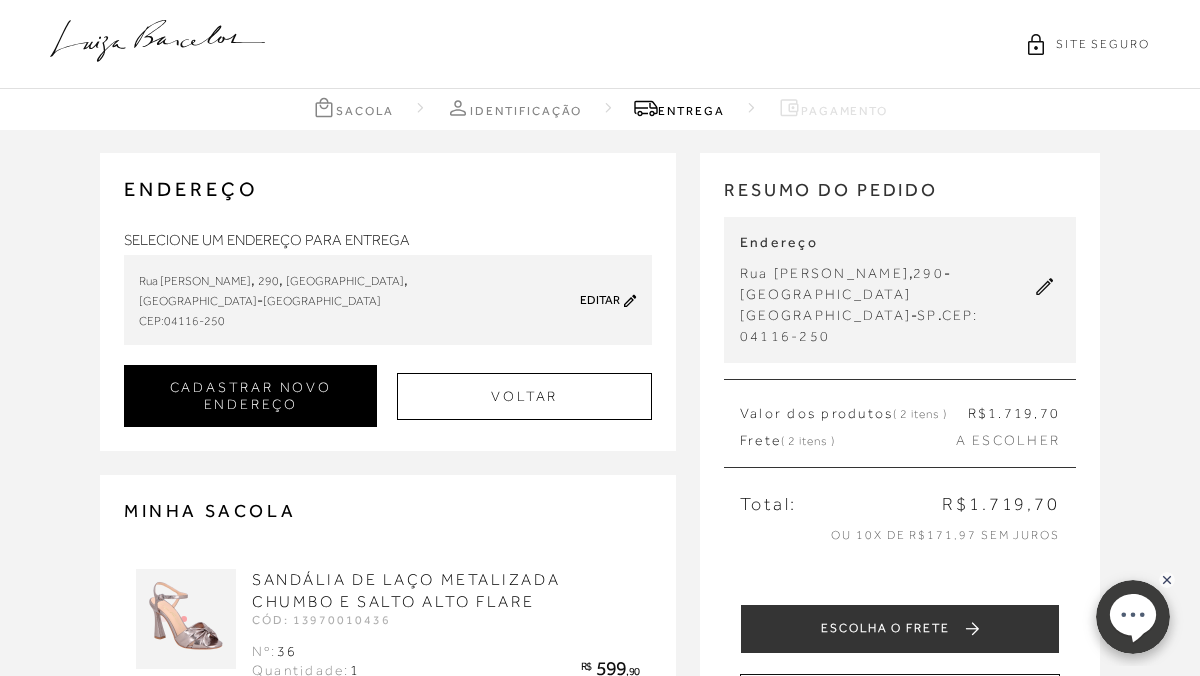 type 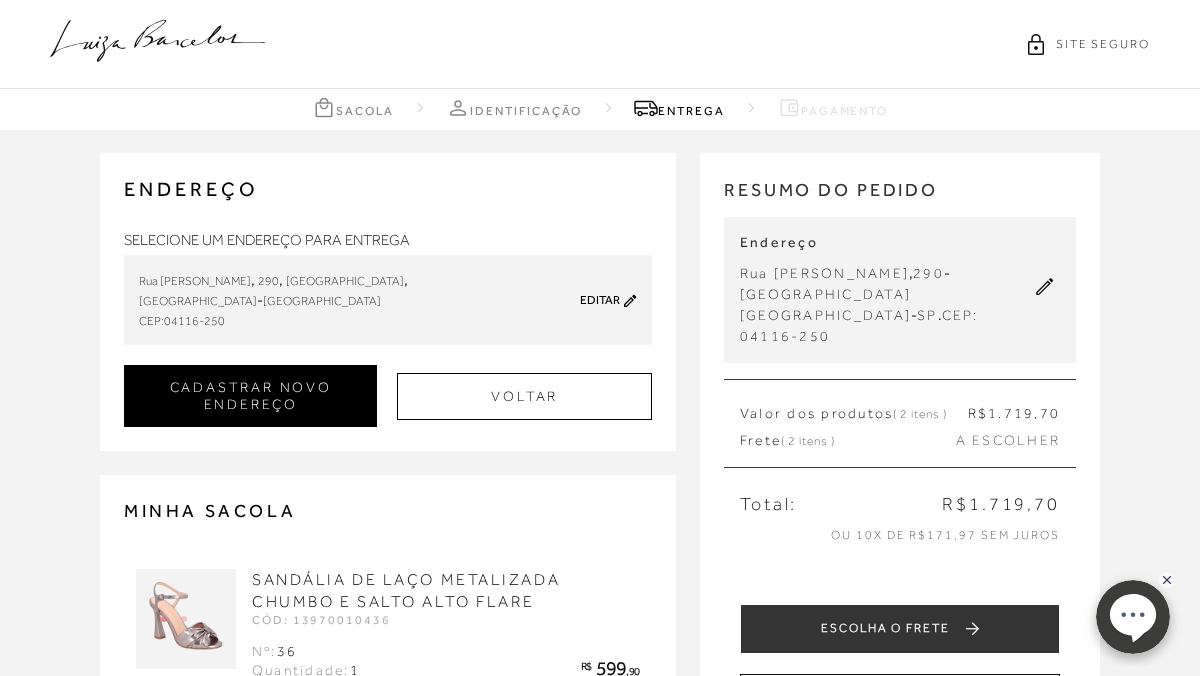 type 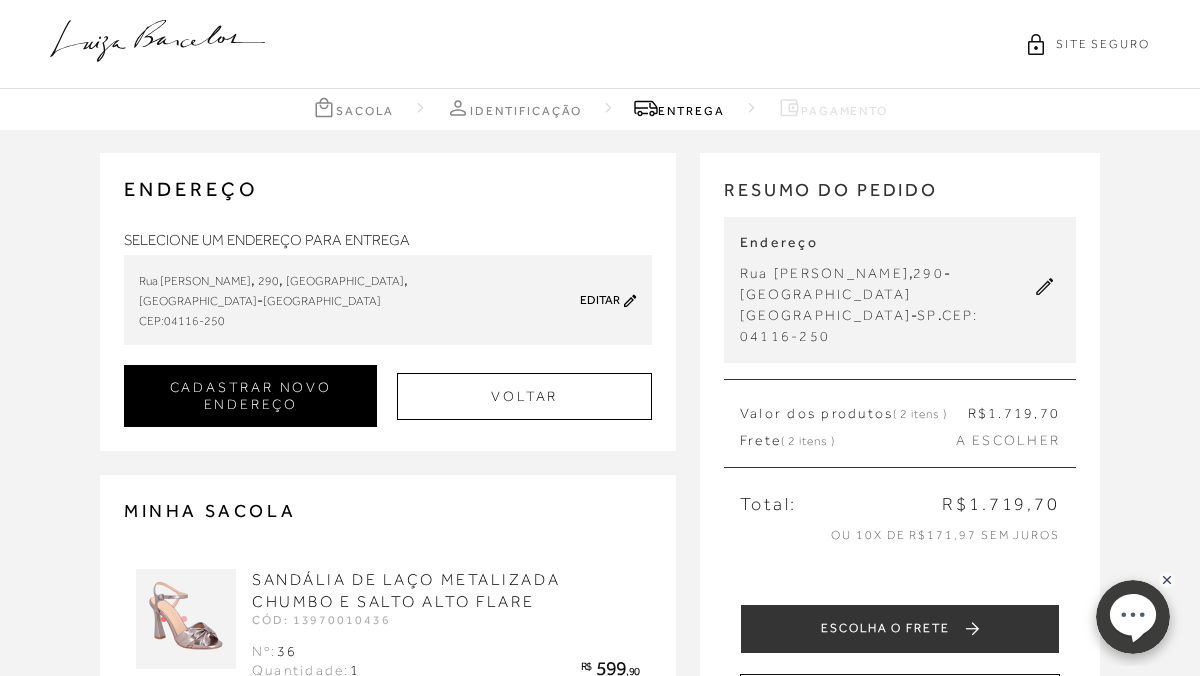 type 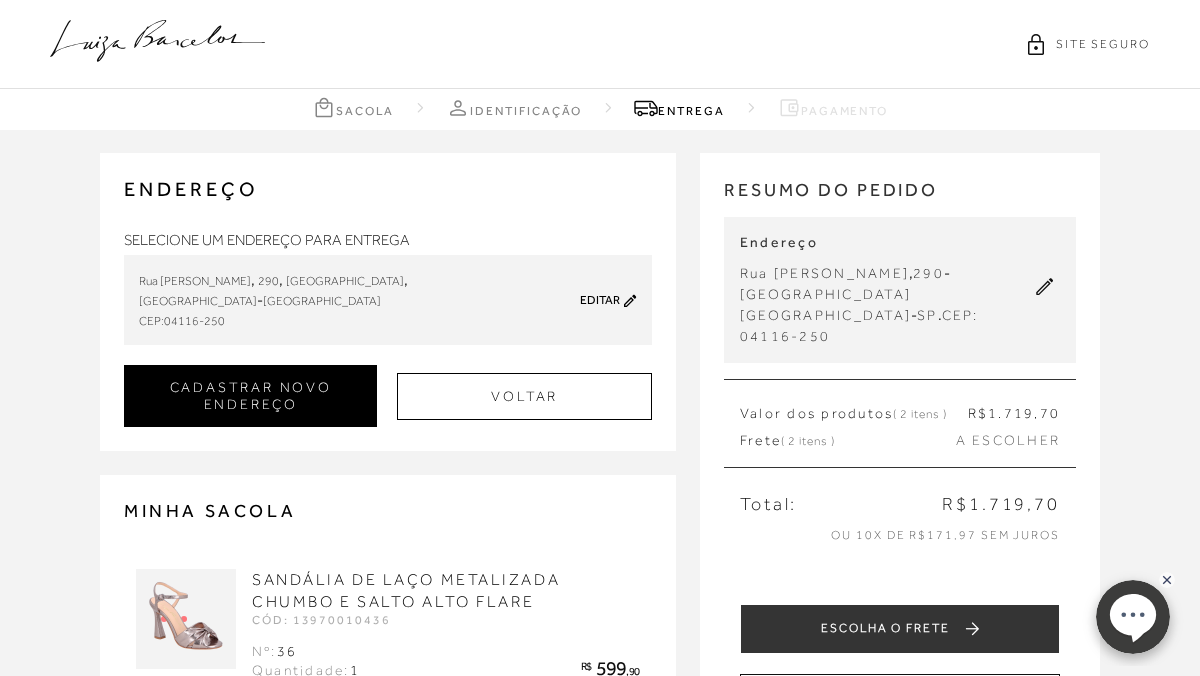 checkbox on "true" 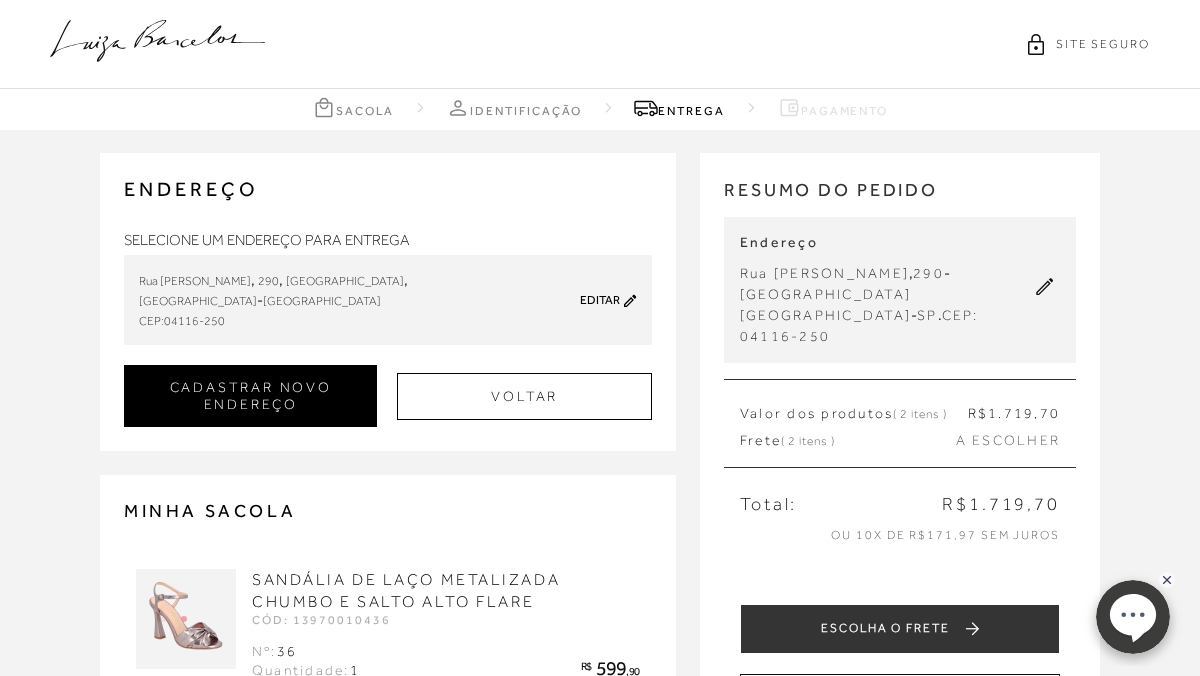 select 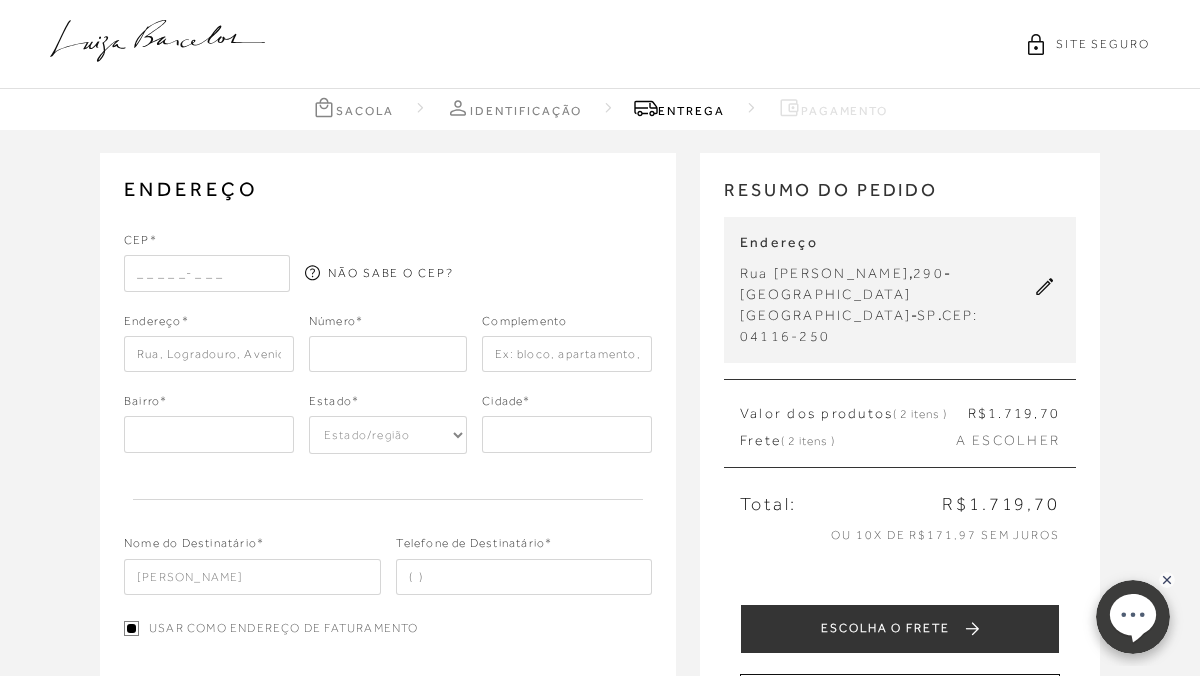 click at bounding box center [207, 273] 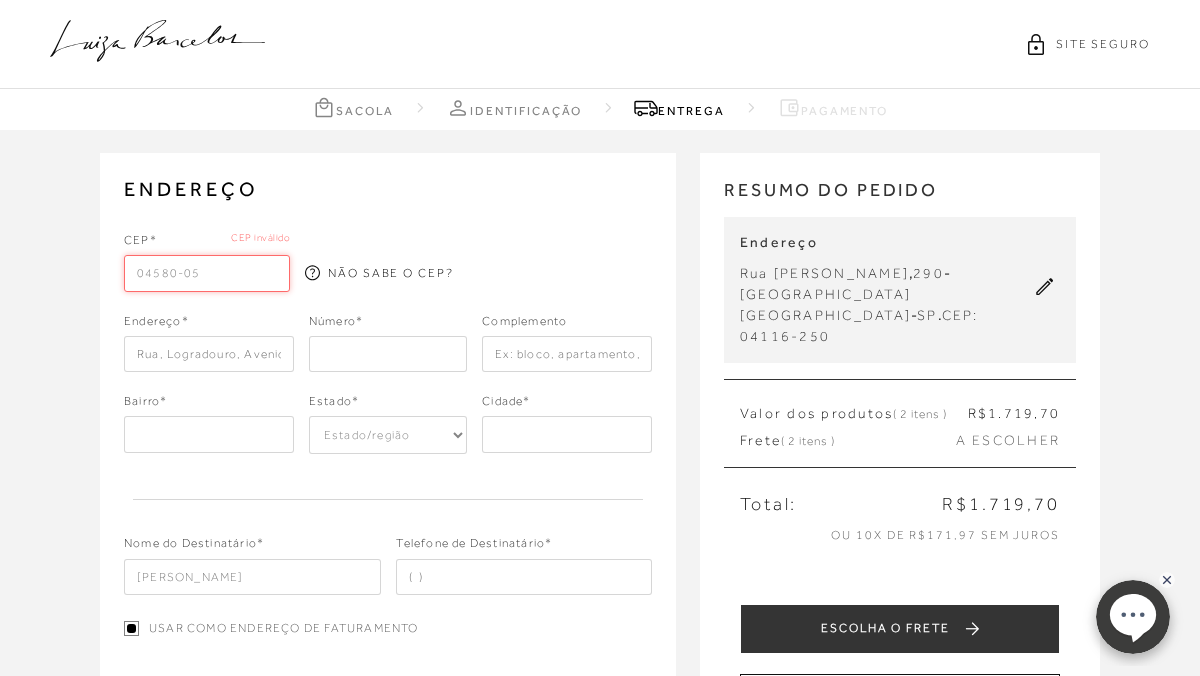 type on "04580-051" 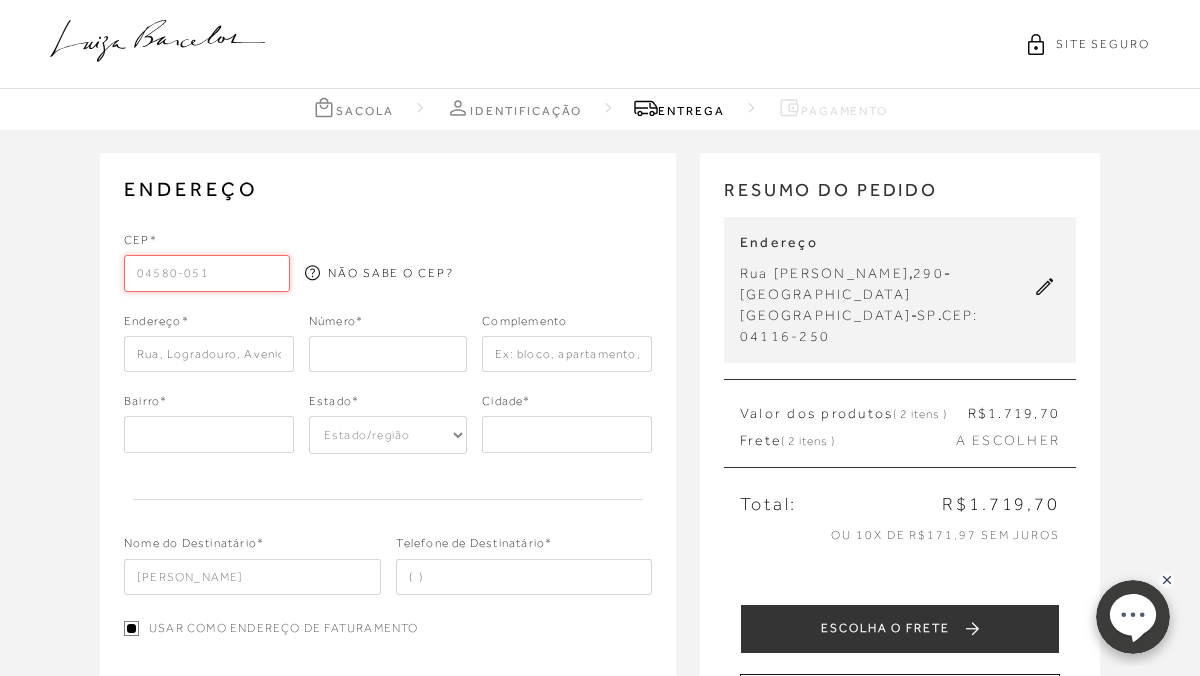 type on "Rua Ministro [PERSON_NAME]" 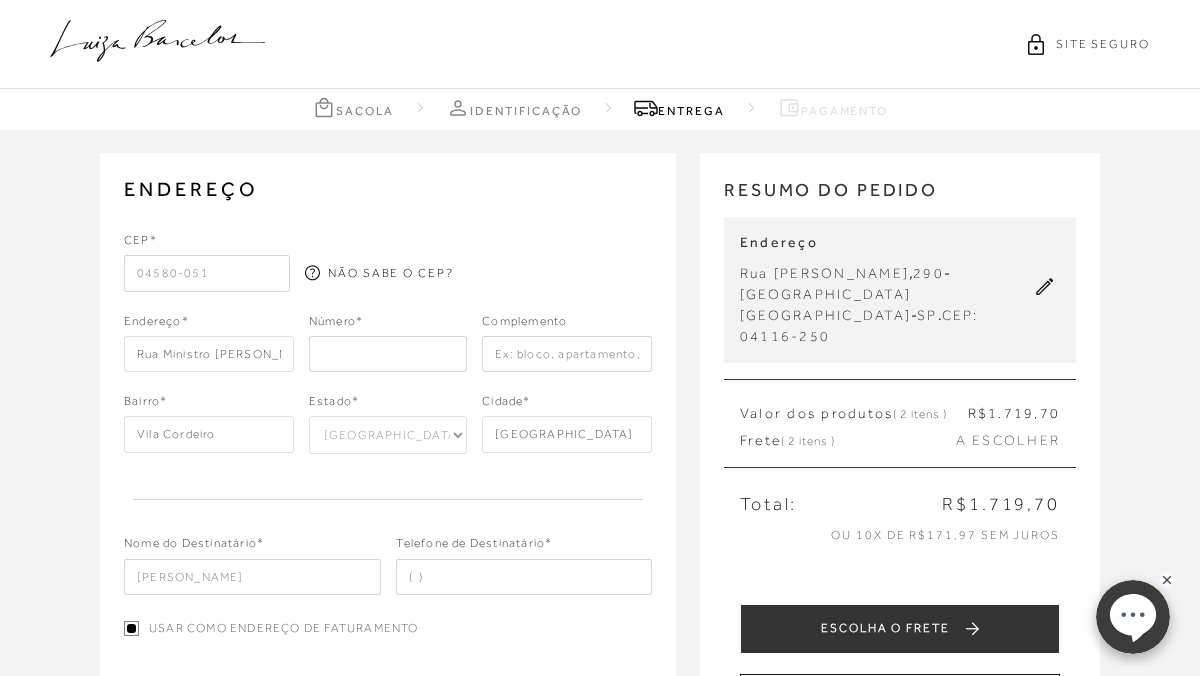 type on "04580-051" 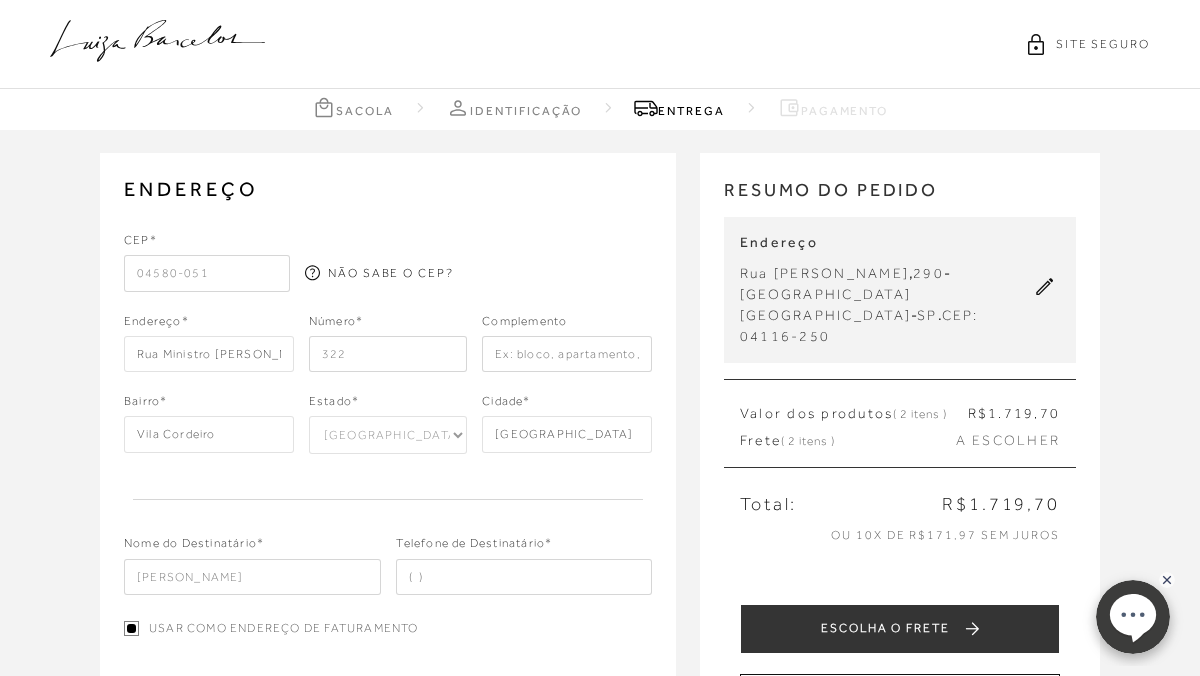 type on "322" 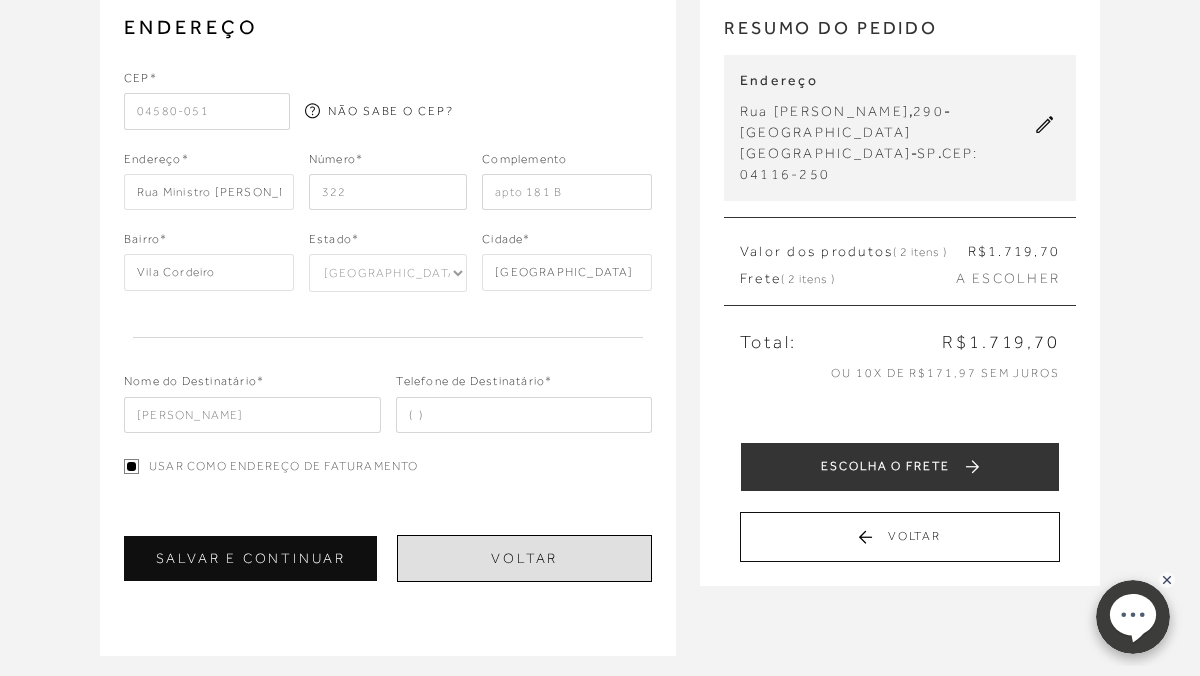 scroll, scrollTop: 166, scrollLeft: 0, axis: vertical 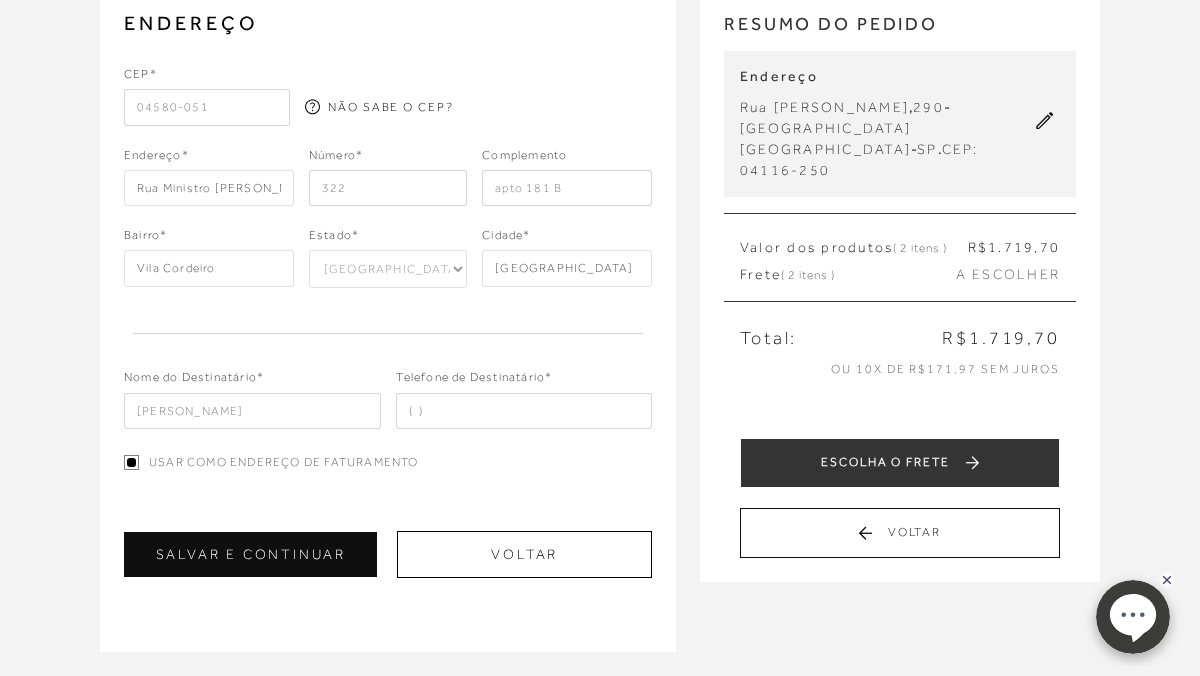 type on "apto 181 B" 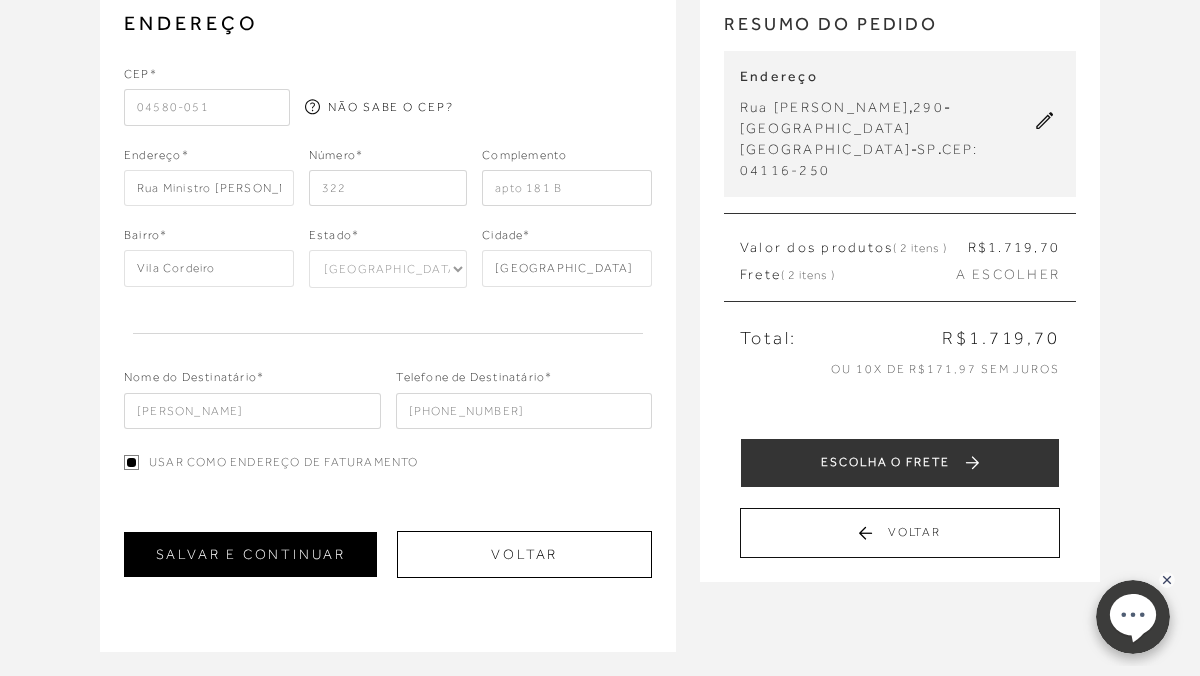 type on "[PHONE_NUMBER]" 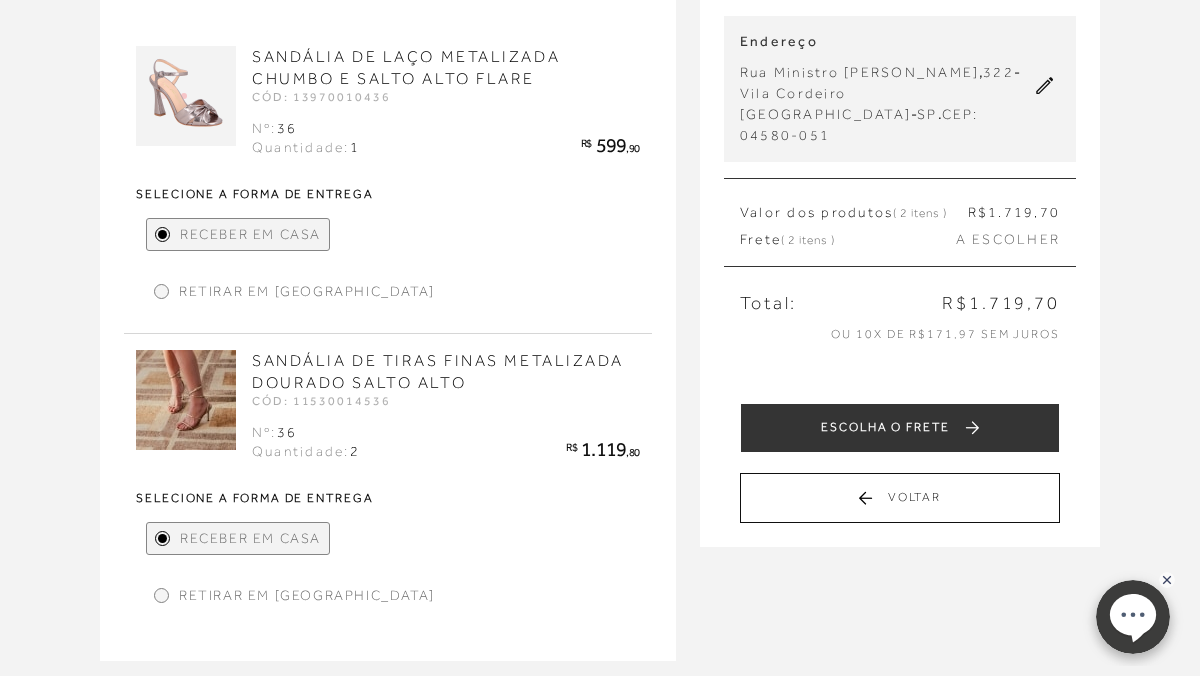 scroll, scrollTop: 220, scrollLeft: 0, axis: vertical 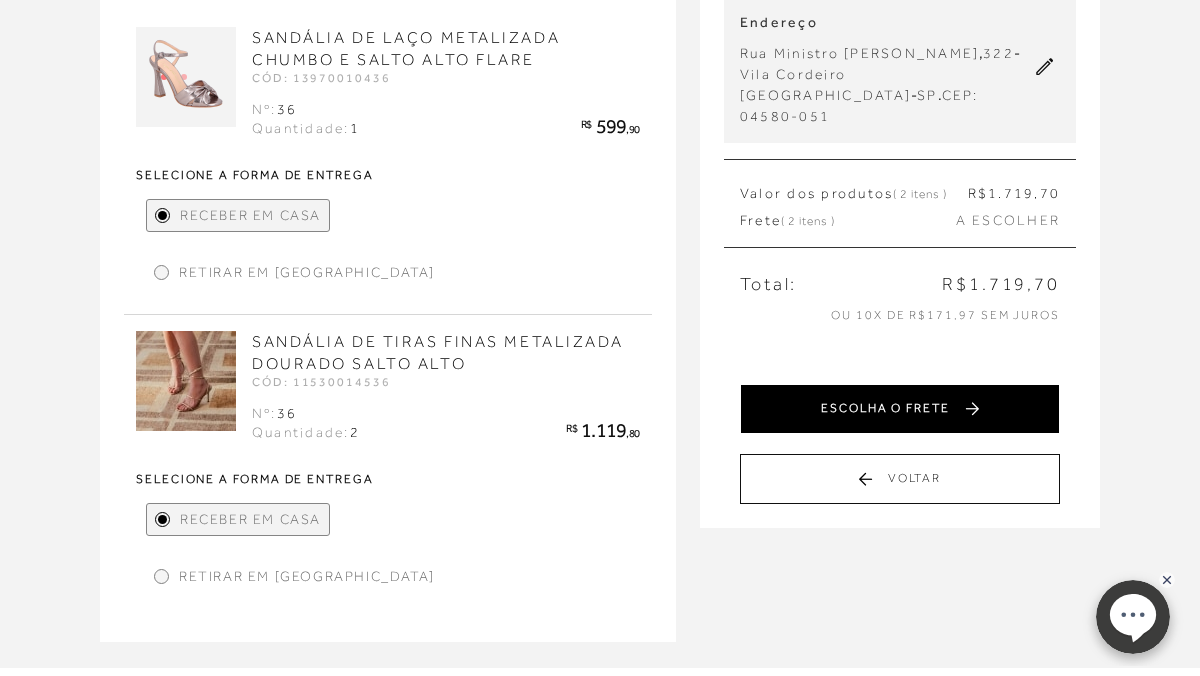 click on "ESCOLHA O FRETE" at bounding box center [900, 409] 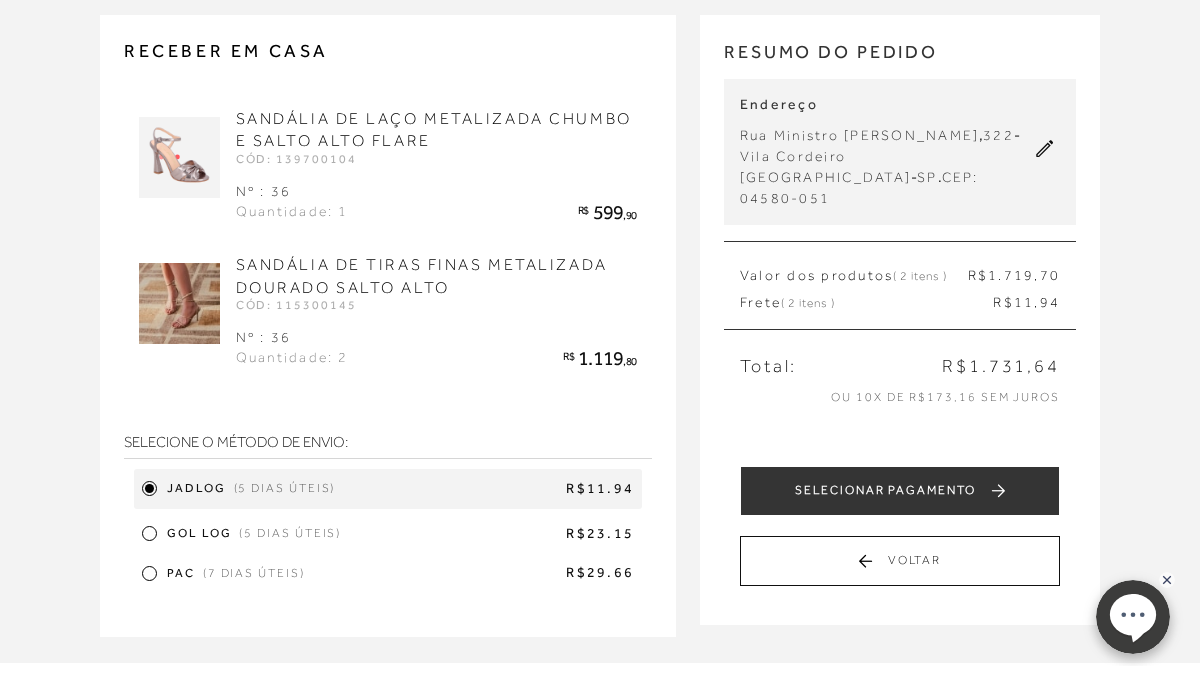 scroll, scrollTop: 130, scrollLeft: 0, axis: vertical 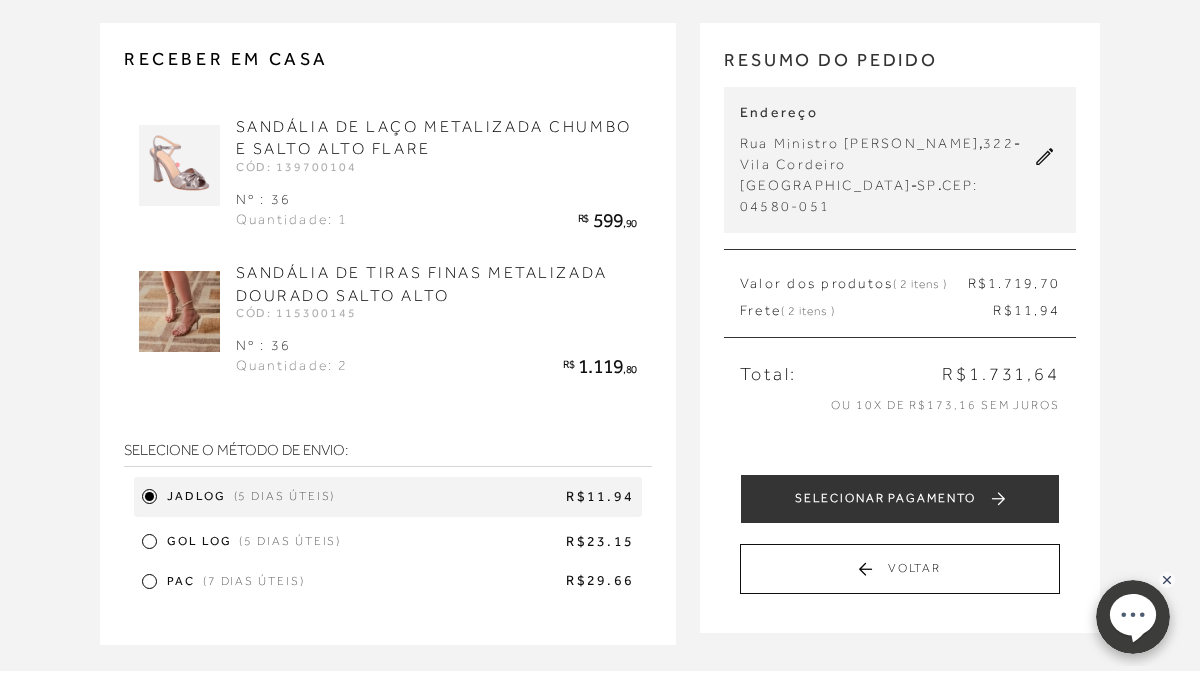 click on "SANDÁLIA DE TIRAS FINAS METALIZADA DOURADO SALTO ALTO
CÓD: 115300145
Nº : 36
Quantidade: 2
R$ 1.119 ,80" at bounding box center [436, 320] 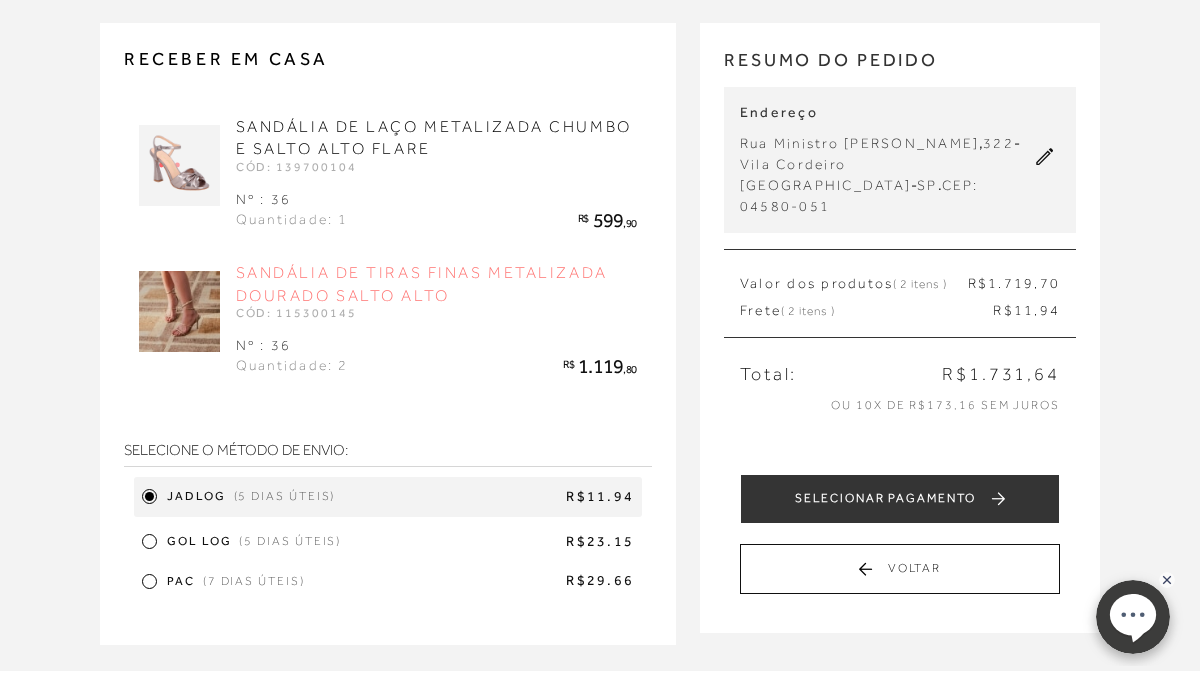 click on "SANDÁLIA DE TIRAS FINAS METALIZADA DOURADO SALTO ALTO" at bounding box center [422, 284] 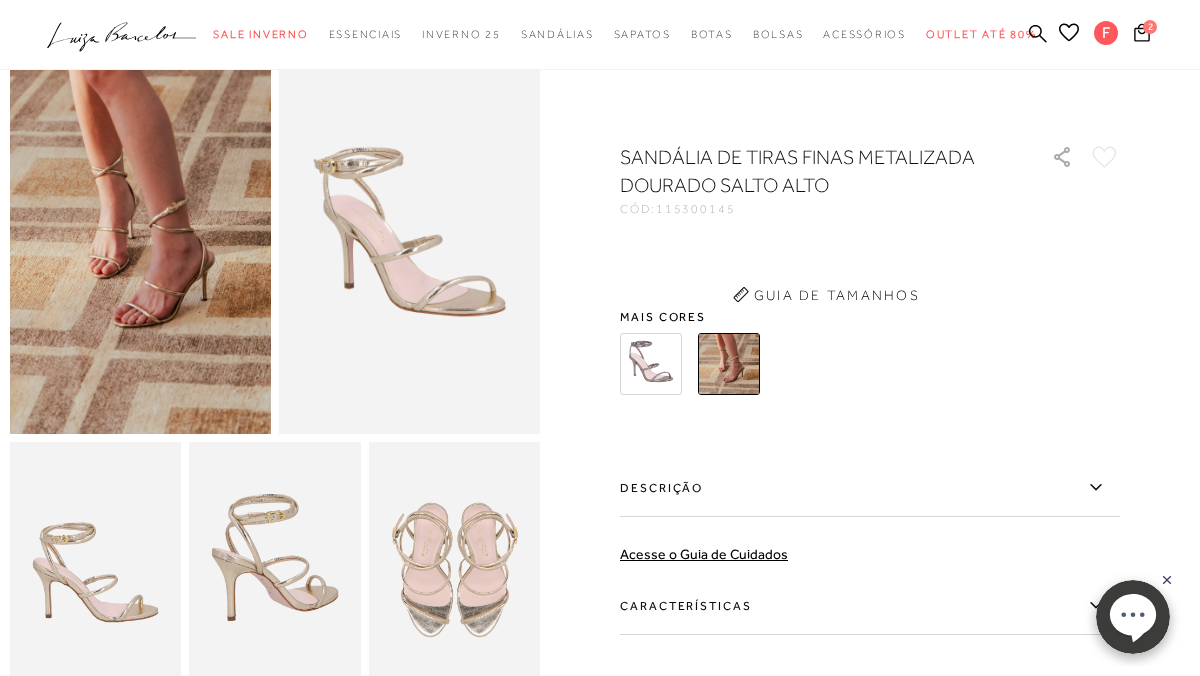 scroll, scrollTop: 0, scrollLeft: 0, axis: both 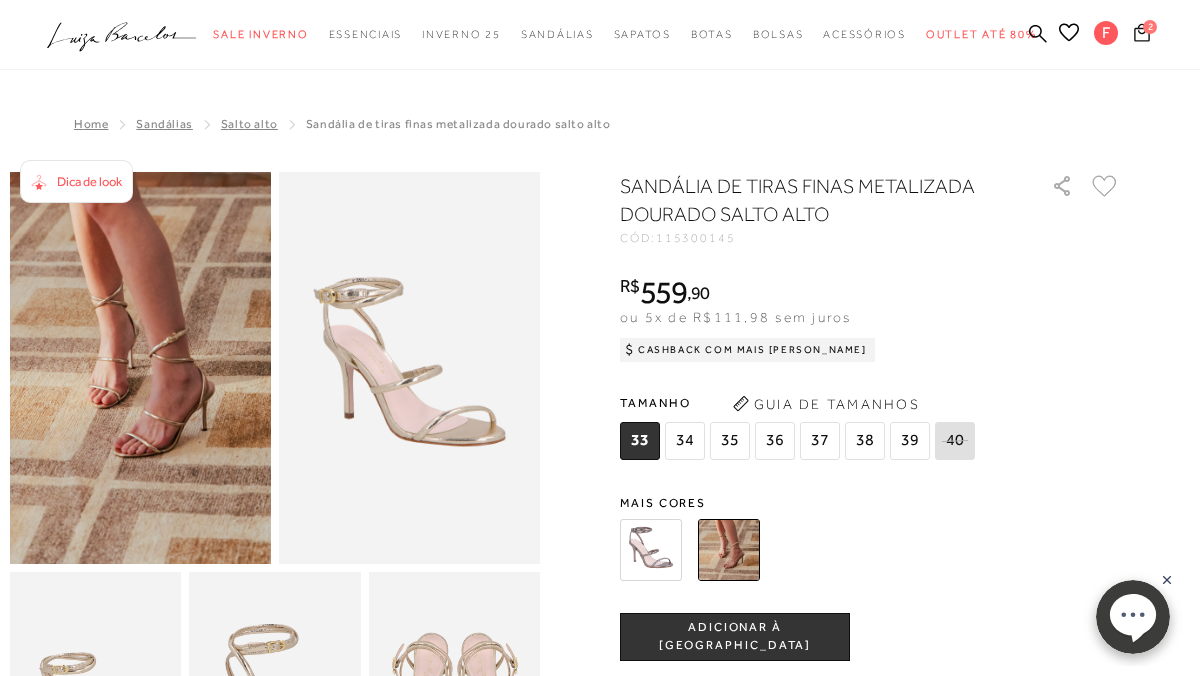 click 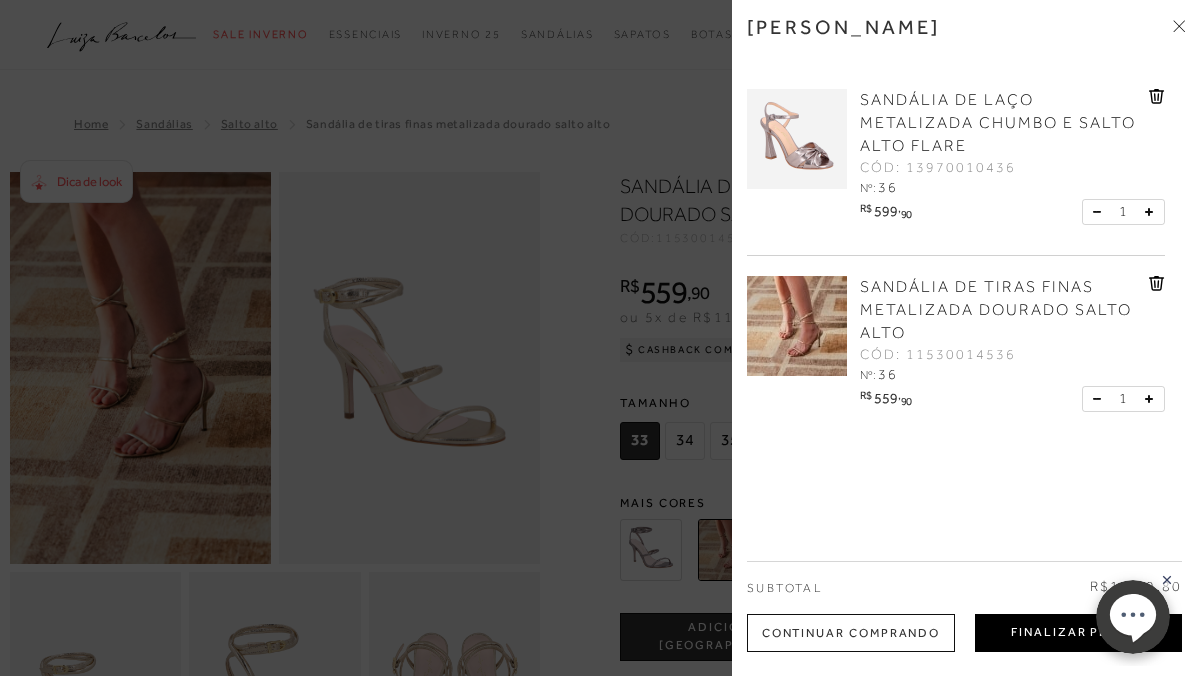 click on "Finalizar Pedido" at bounding box center [1078, 633] 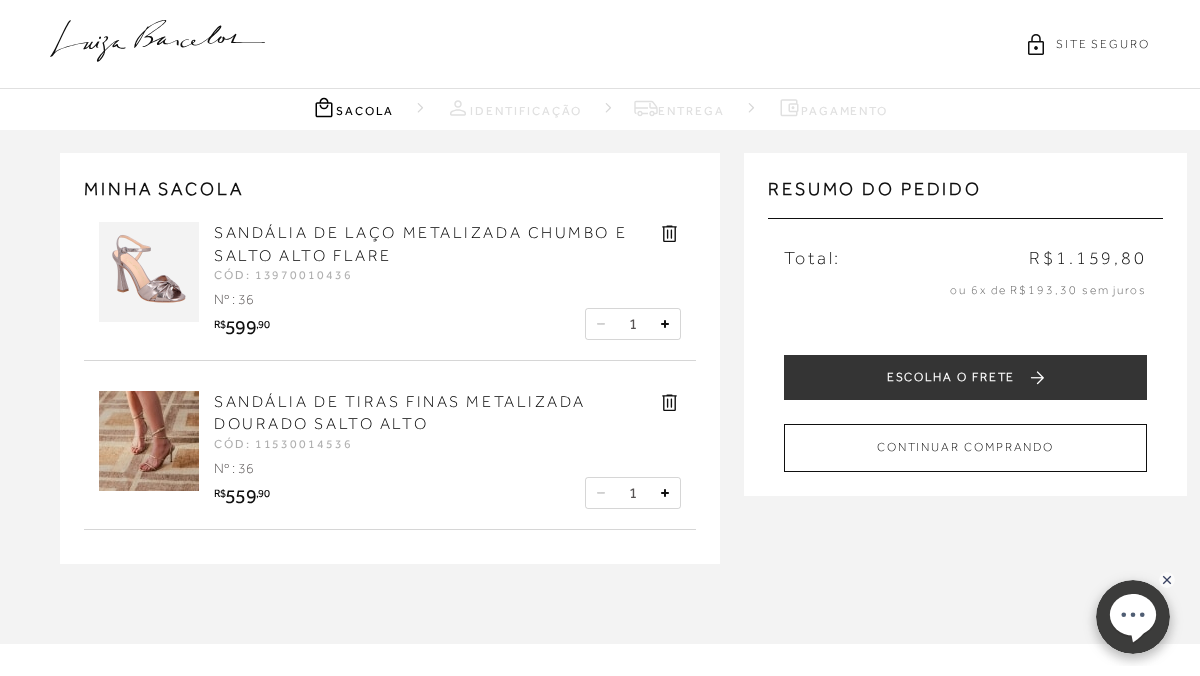 scroll, scrollTop: 0, scrollLeft: 0, axis: both 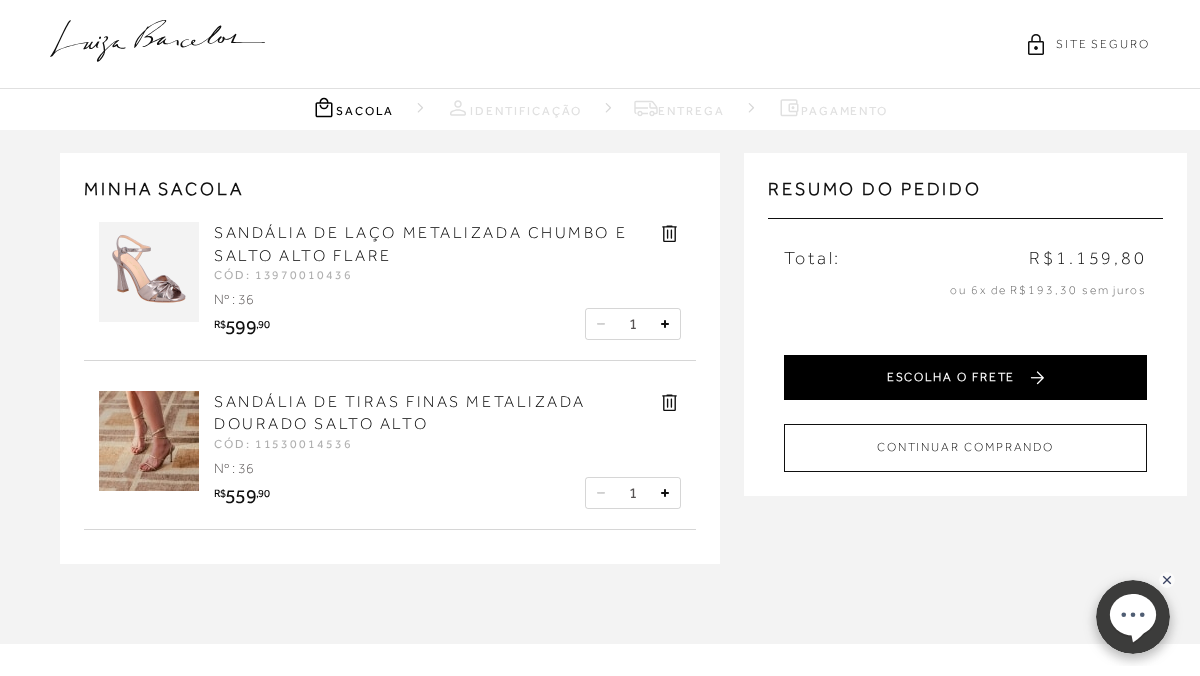click on "ESCOLHA O FRETE" at bounding box center (965, 377) 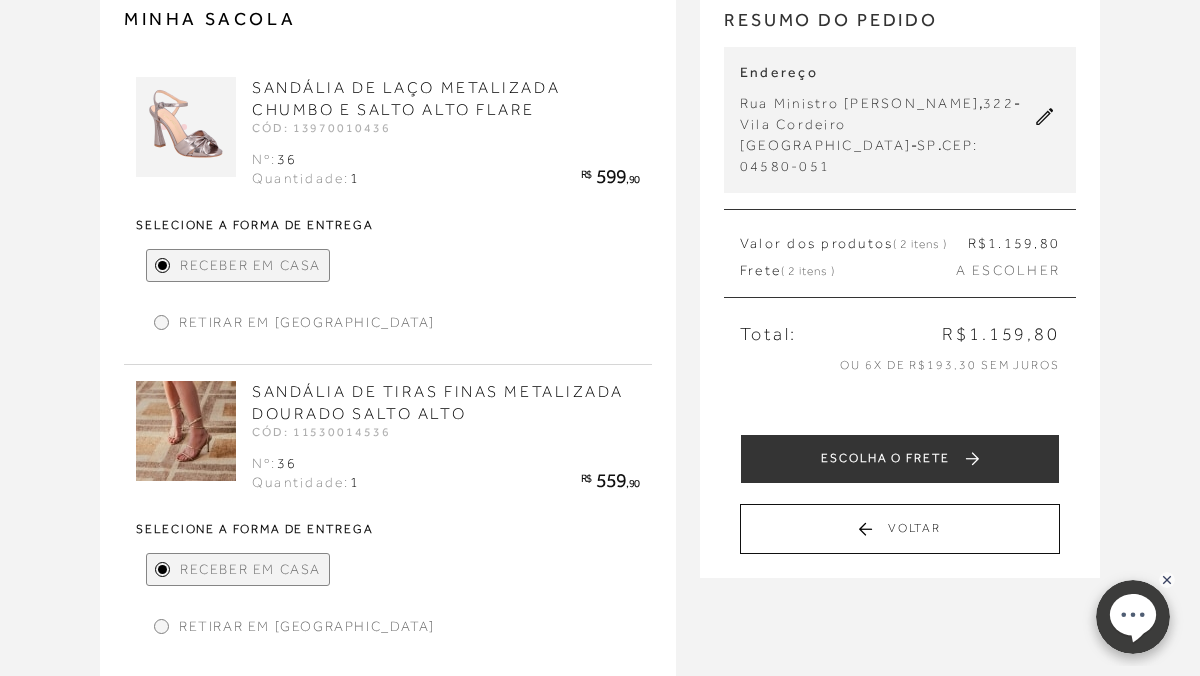 scroll, scrollTop: 154, scrollLeft: 0, axis: vertical 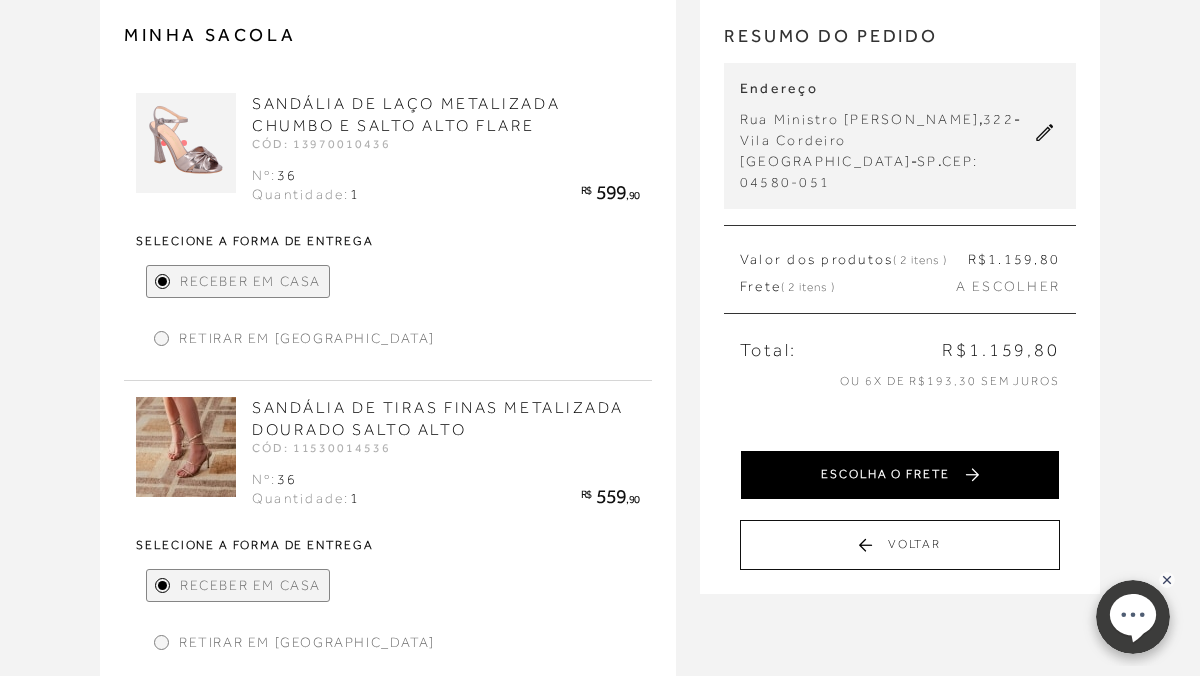 click on "ESCOLHA O FRETE" at bounding box center [900, 475] 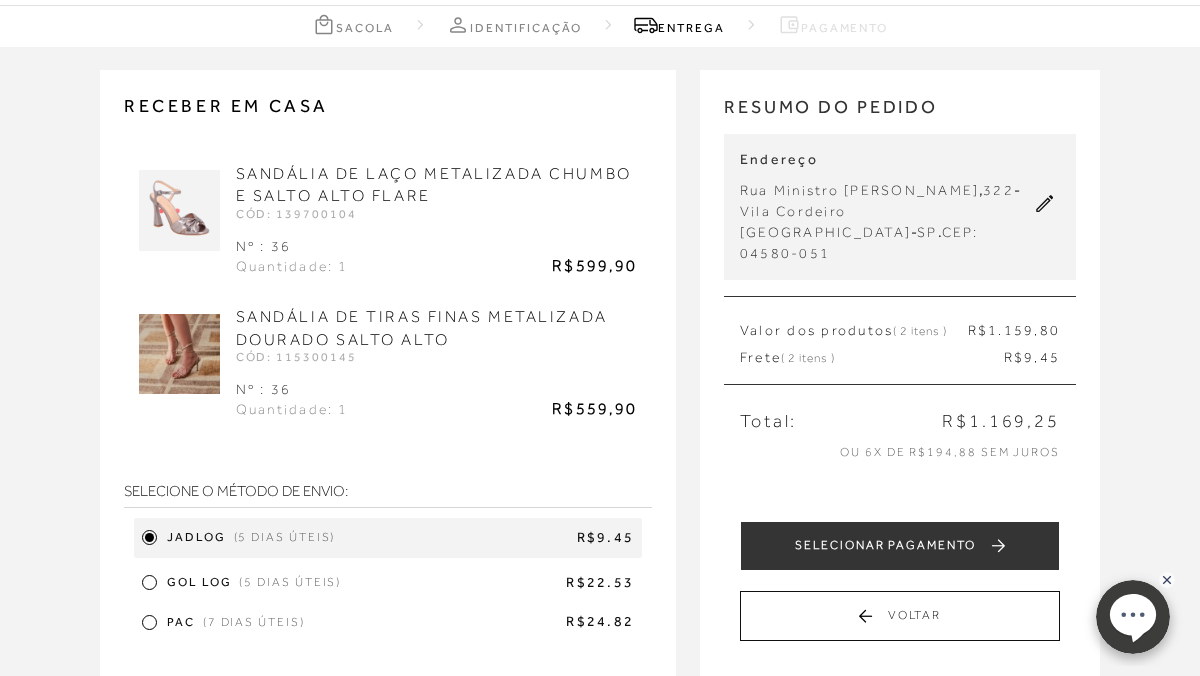 scroll, scrollTop: 175, scrollLeft: 0, axis: vertical 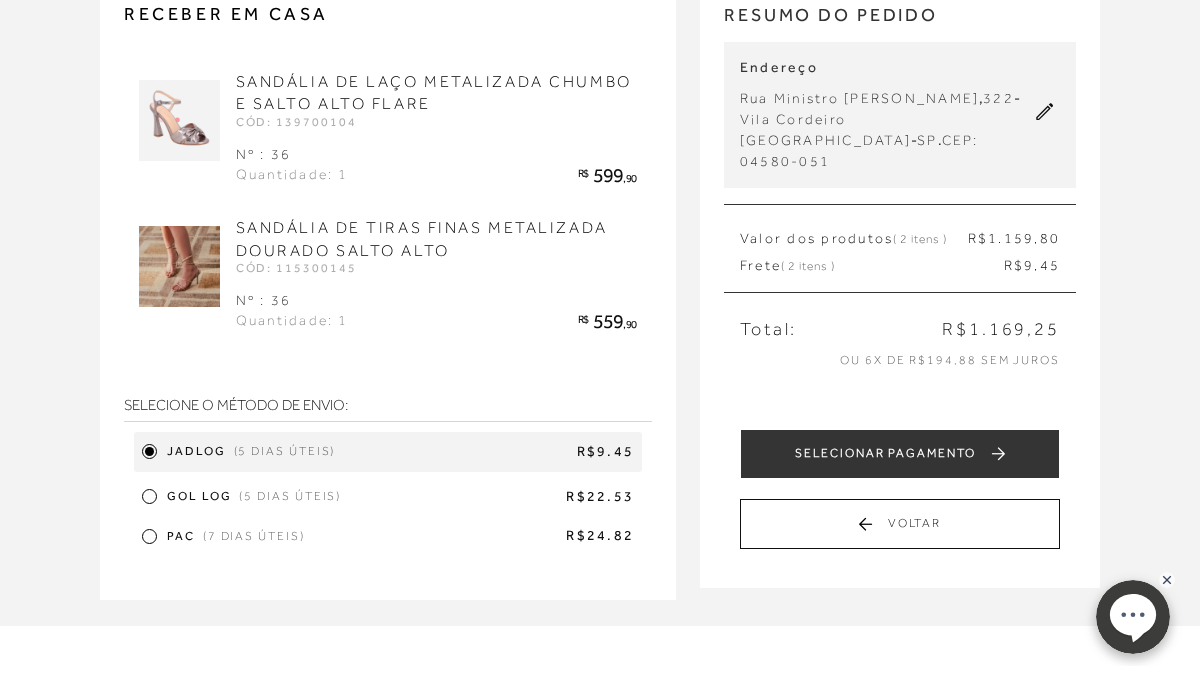 click on "Gol Log" at bounding box center (199, 496) 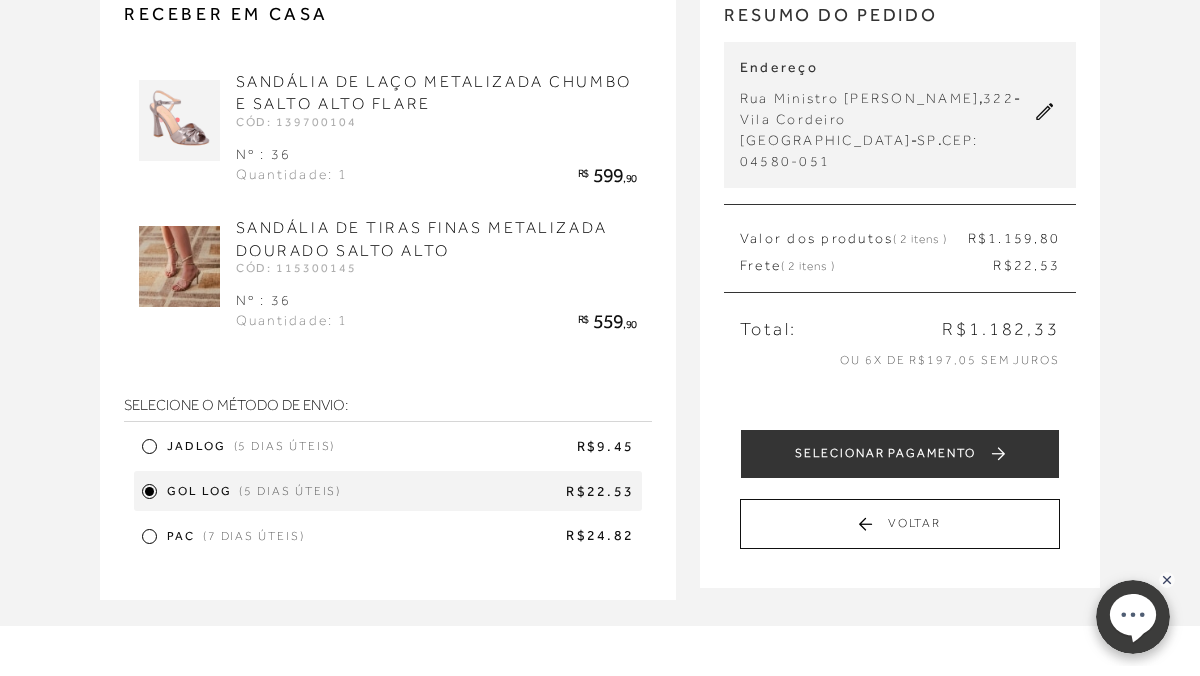 click on "(5 dias úteis)" at bounding box center (285, 446) 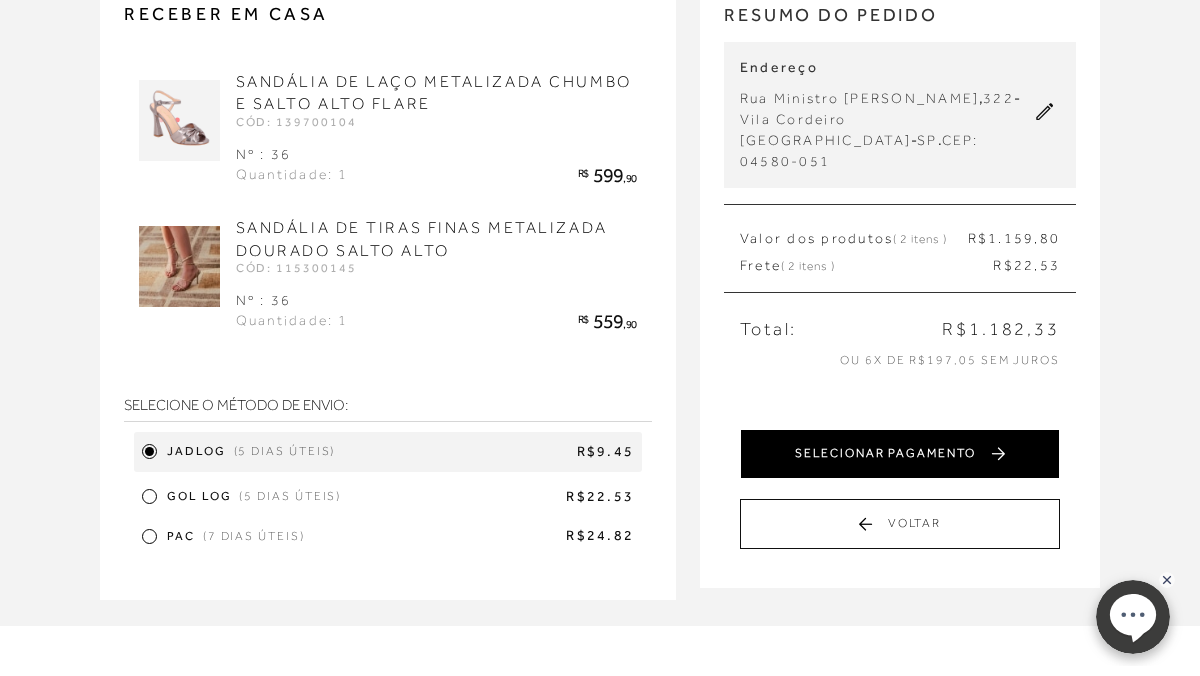 click on "SELECIONAR PAGAMENTO" at bounding box center [900, 454] 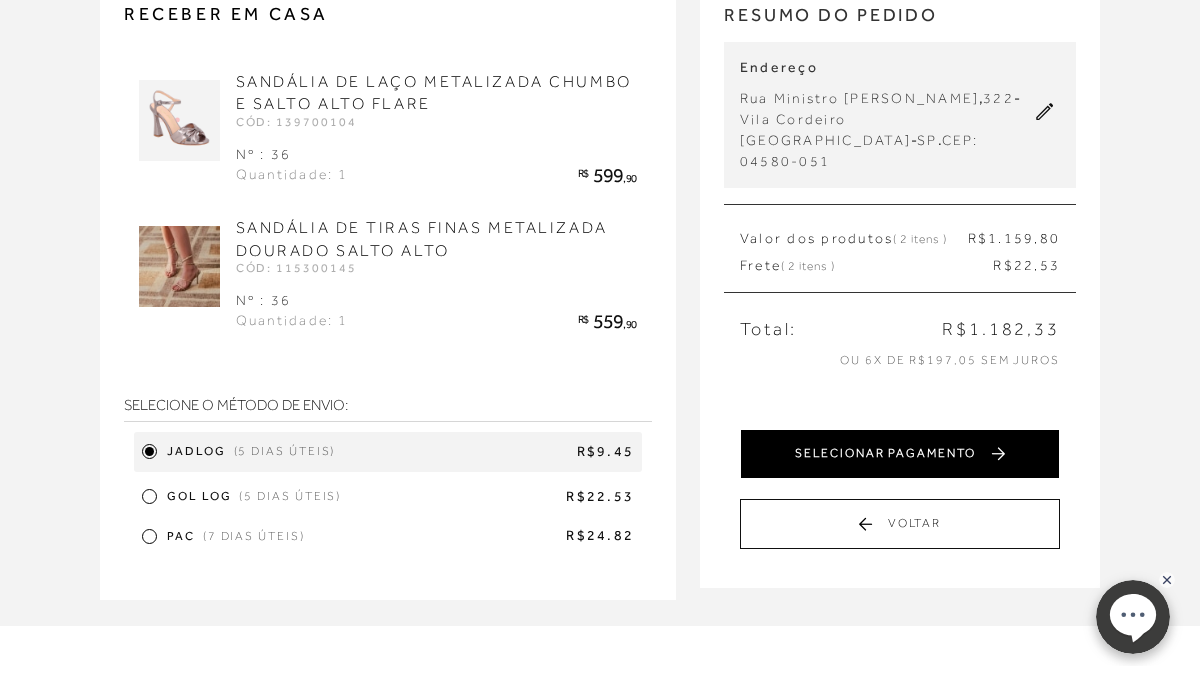 scroll, scrollTop: 0, scrollLeft: 0, axis: both 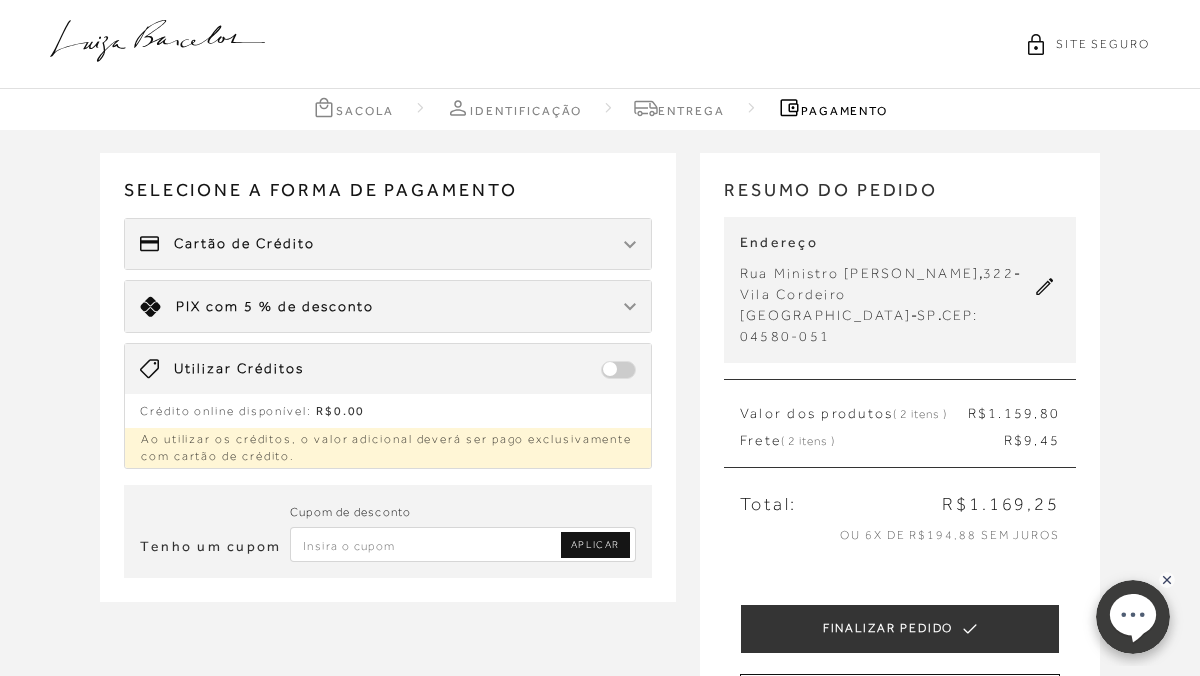 click at bounding box center (630, 245) 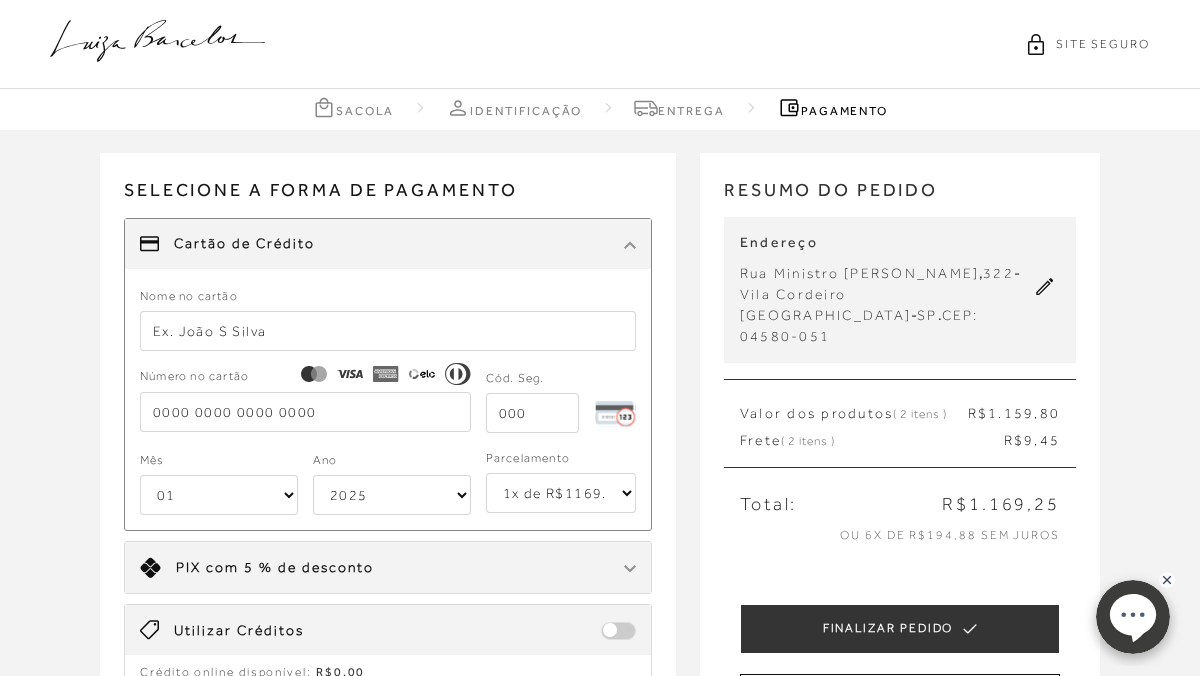 click at bounding box center (388, 331) 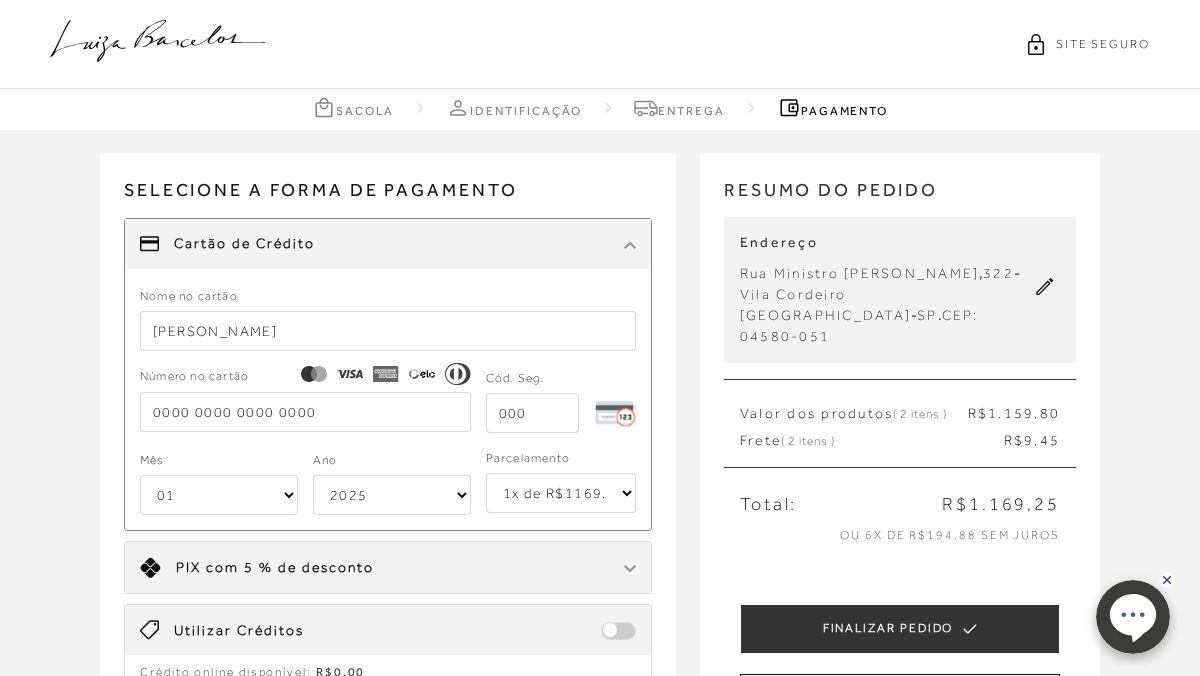 type on "[PERSON_NAME]" 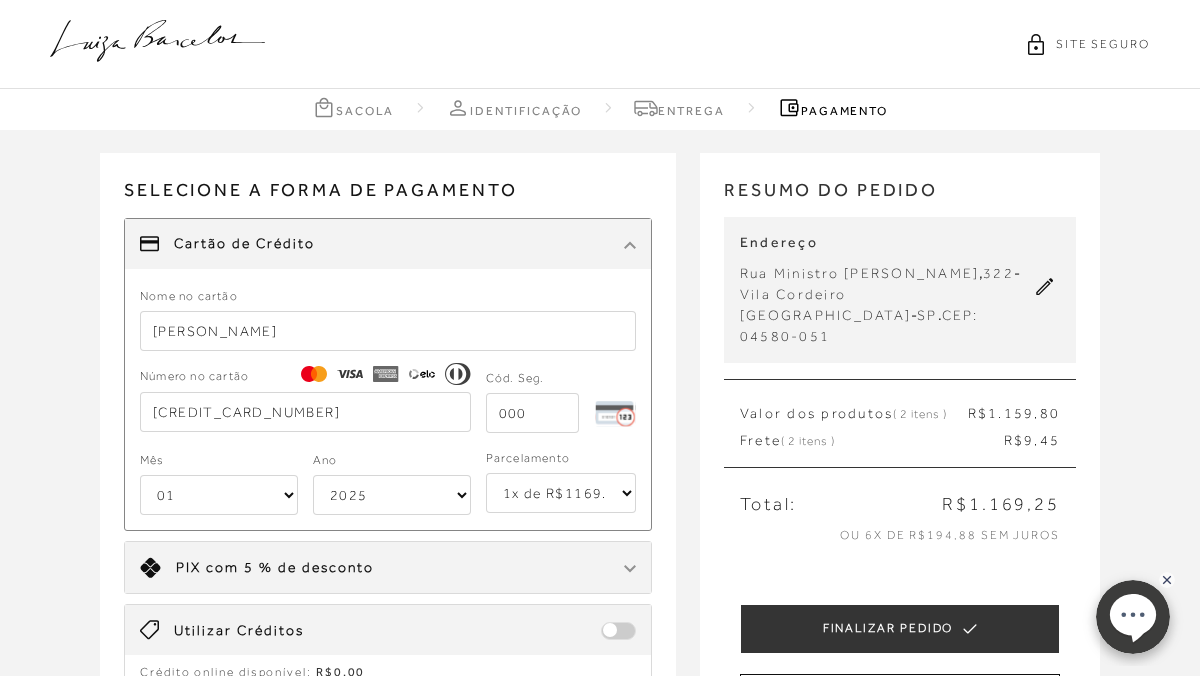 type on "[CREDIT_CARD_NUMBER]" 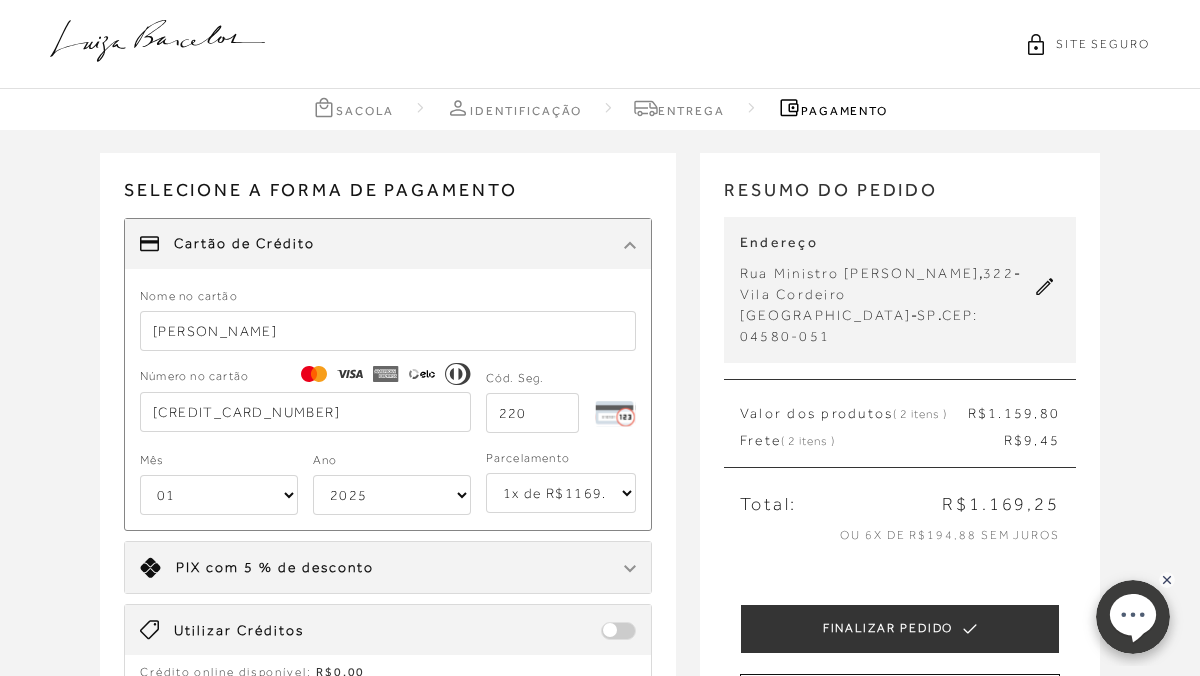 type on "220" 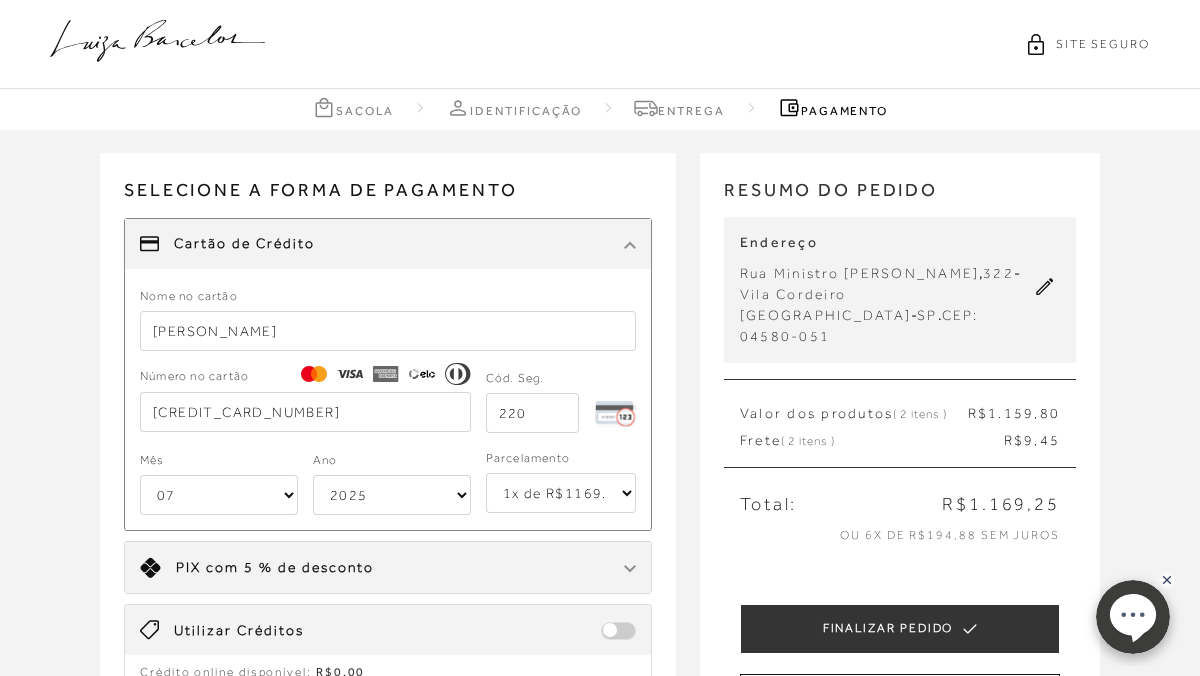 click on "2025 2026 2027 2028 2029 2030 2031 2032 2033 2034 2035 2036 2037 2038 2039 2040 2041 2042 2043 2044" at bounding box center (392, 495) 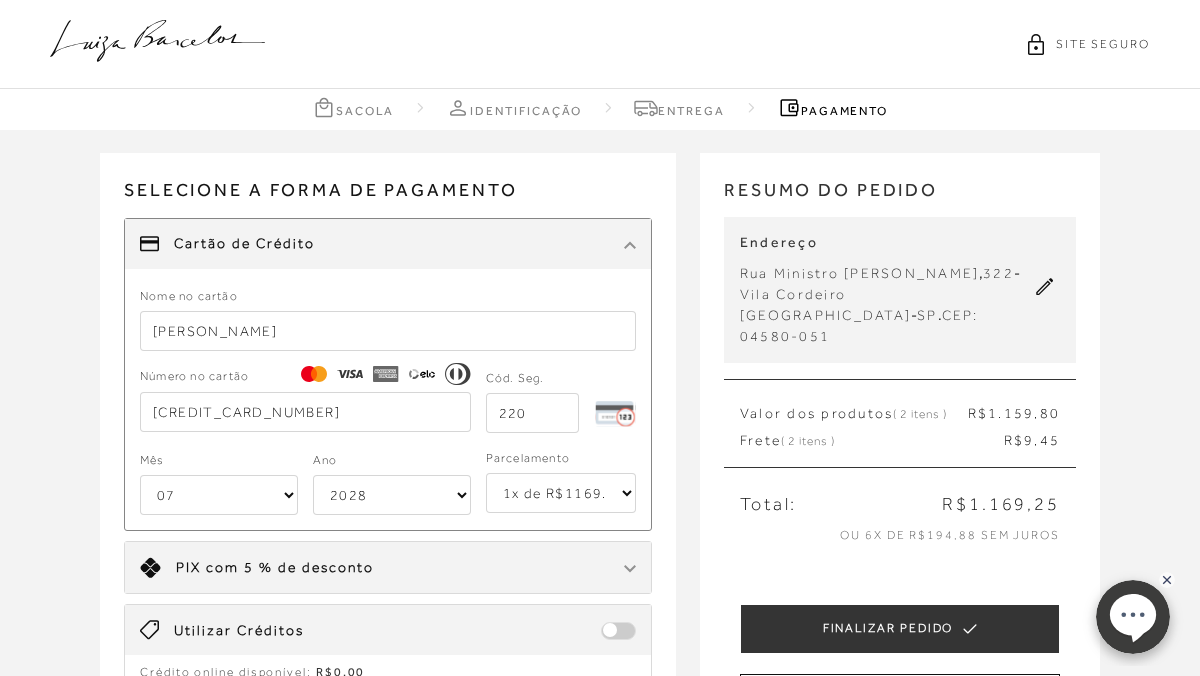 click on "1x de R$1169.25 2x de R$584.63 sem juros 3x de R$389.75 sem juros 4x de R$292.32 sem juros 5x de R$233.85 sem juros 6x de R$194.88 sem juros" at bounding box center (561, 493) 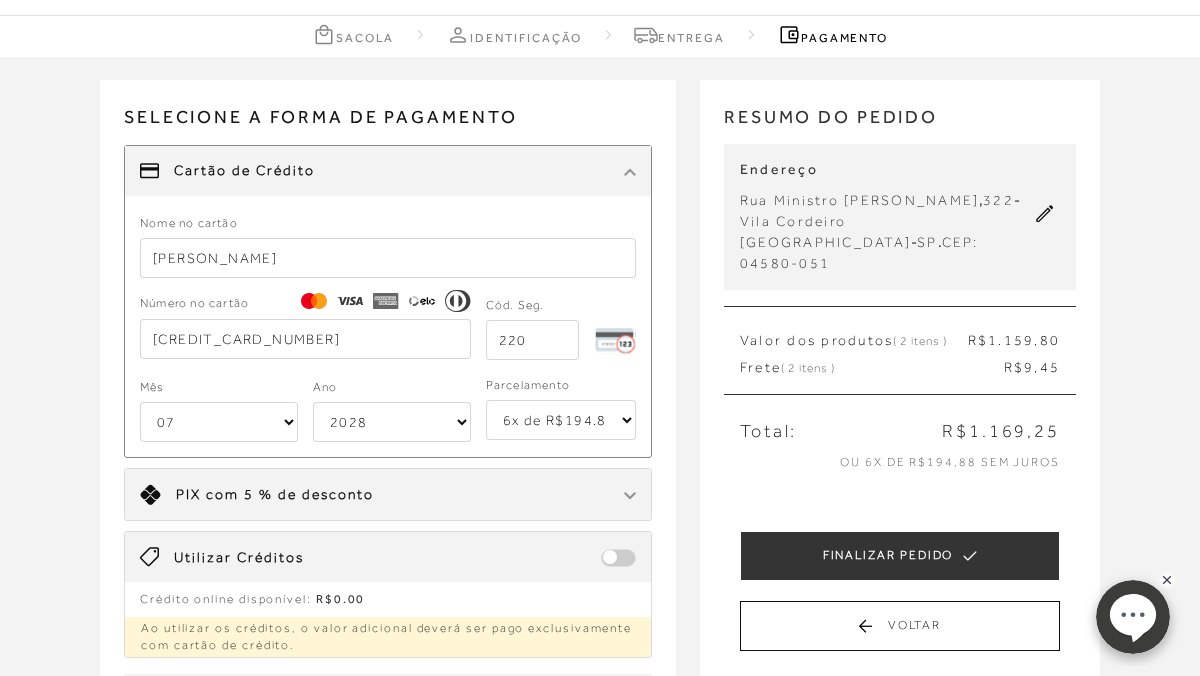 scroll, scrollTop: 70, scrollLeft: 0, axis: vertical 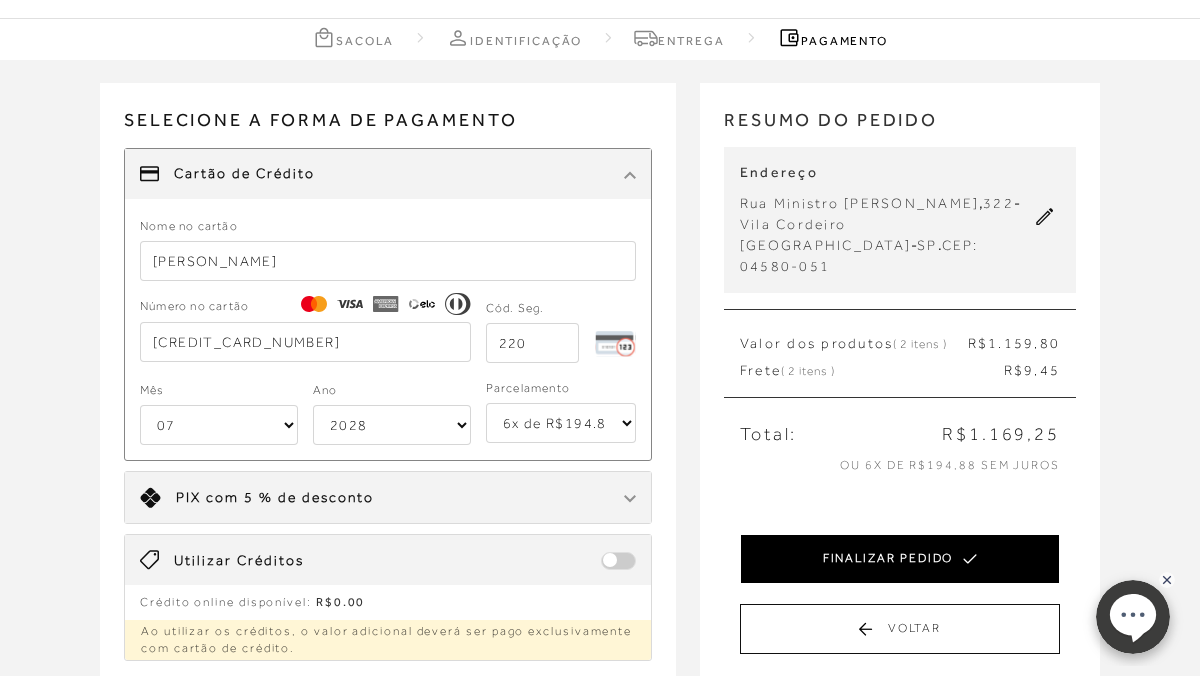 click on "FINALIZAR PEDIDO" at bounding box center [900, 559] 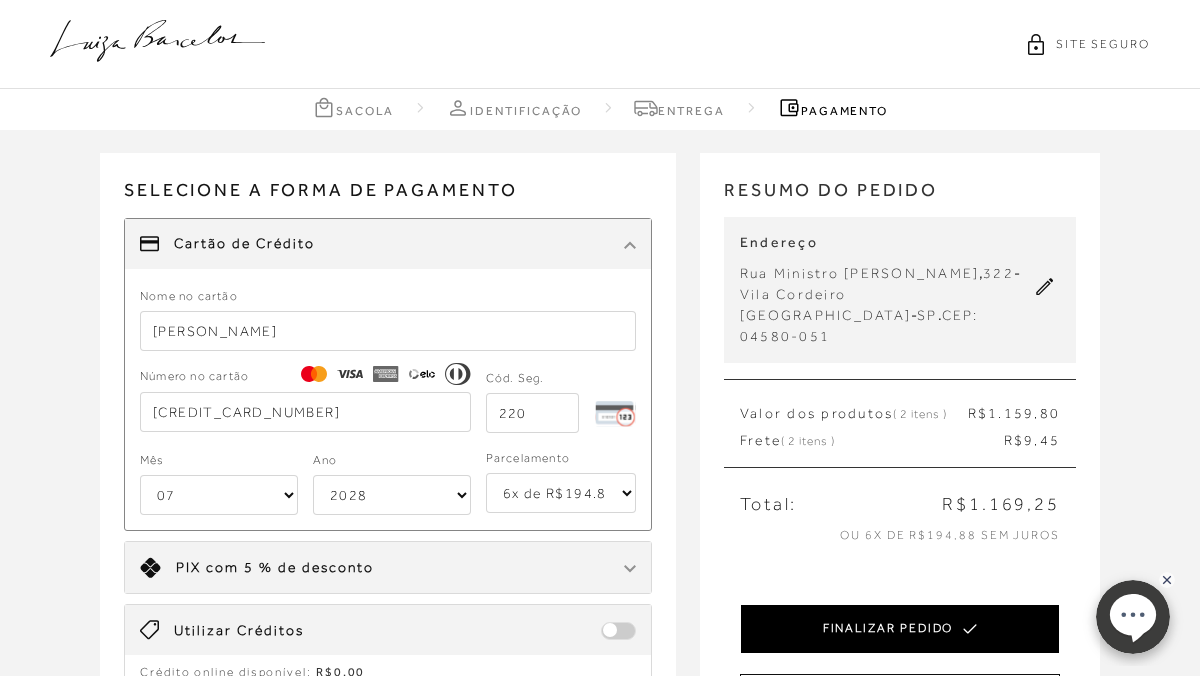 select on "07" 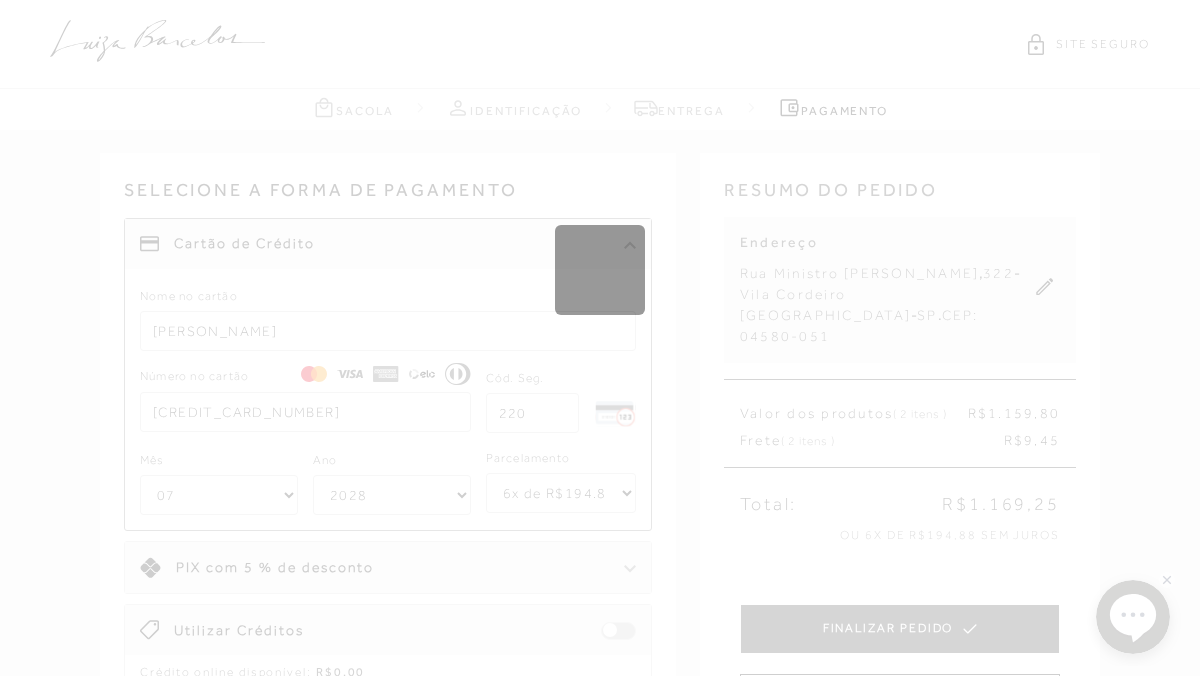 type 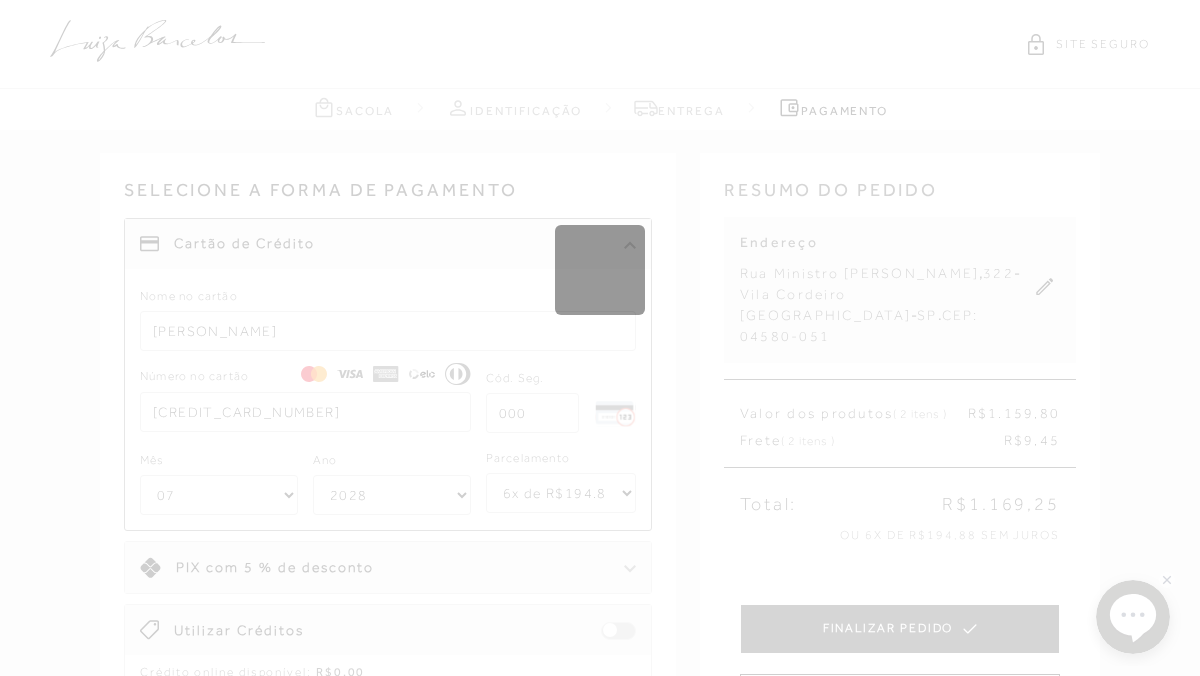 select on "1" 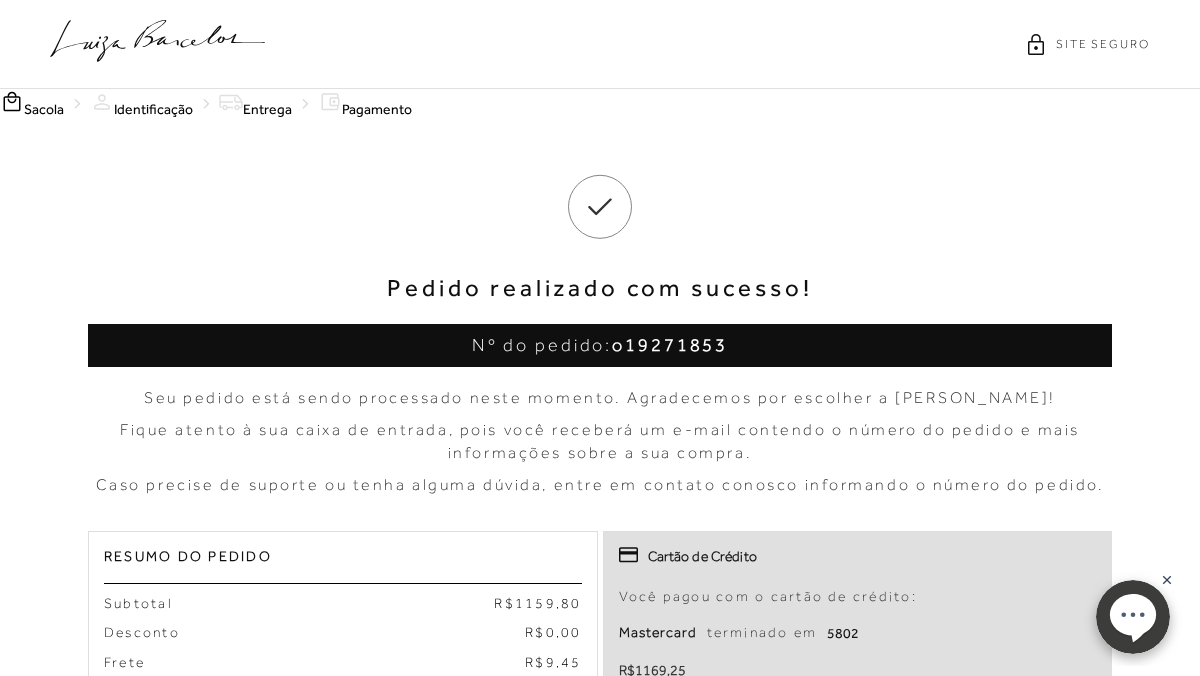 scroll, scrollTop: 0, scrollLeft: 0, axis: both 